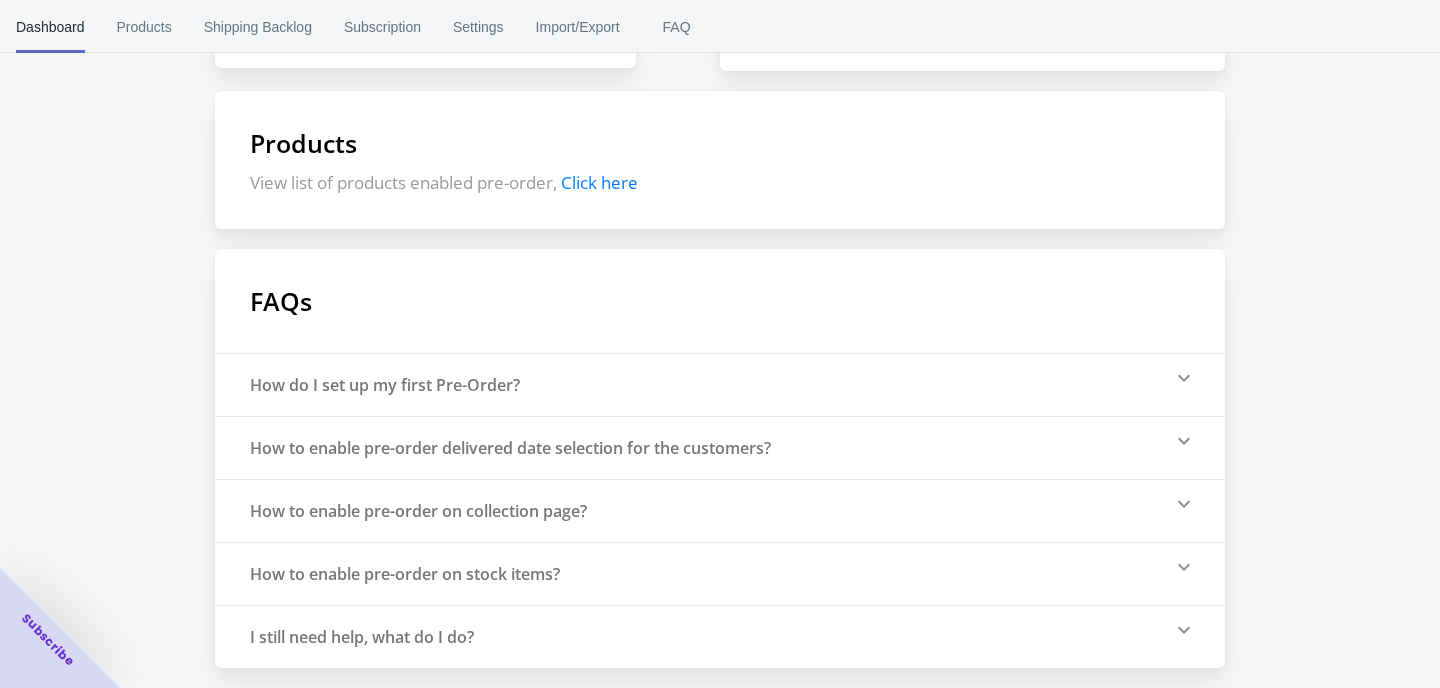 scroll, scrollTop: 0, scrollLeft: 0, axis: both 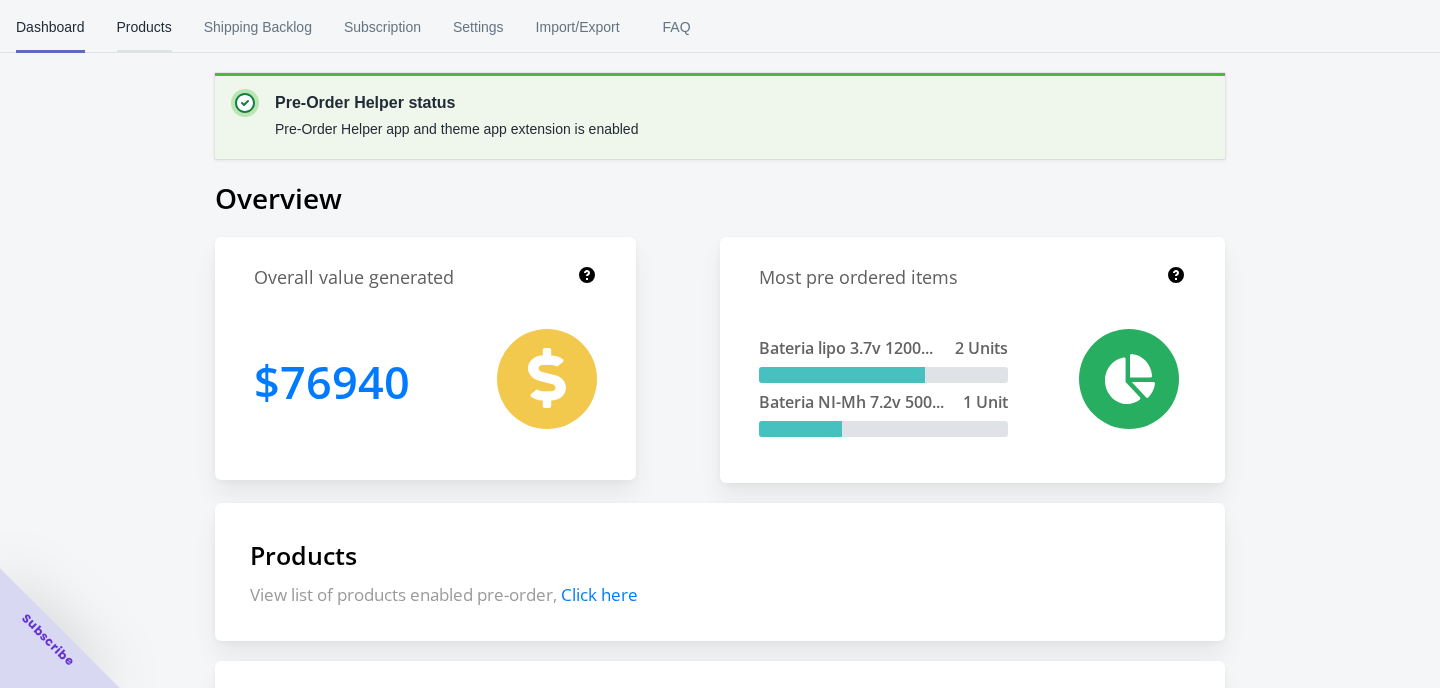 click on "Products" at bounding box center (144, 27) 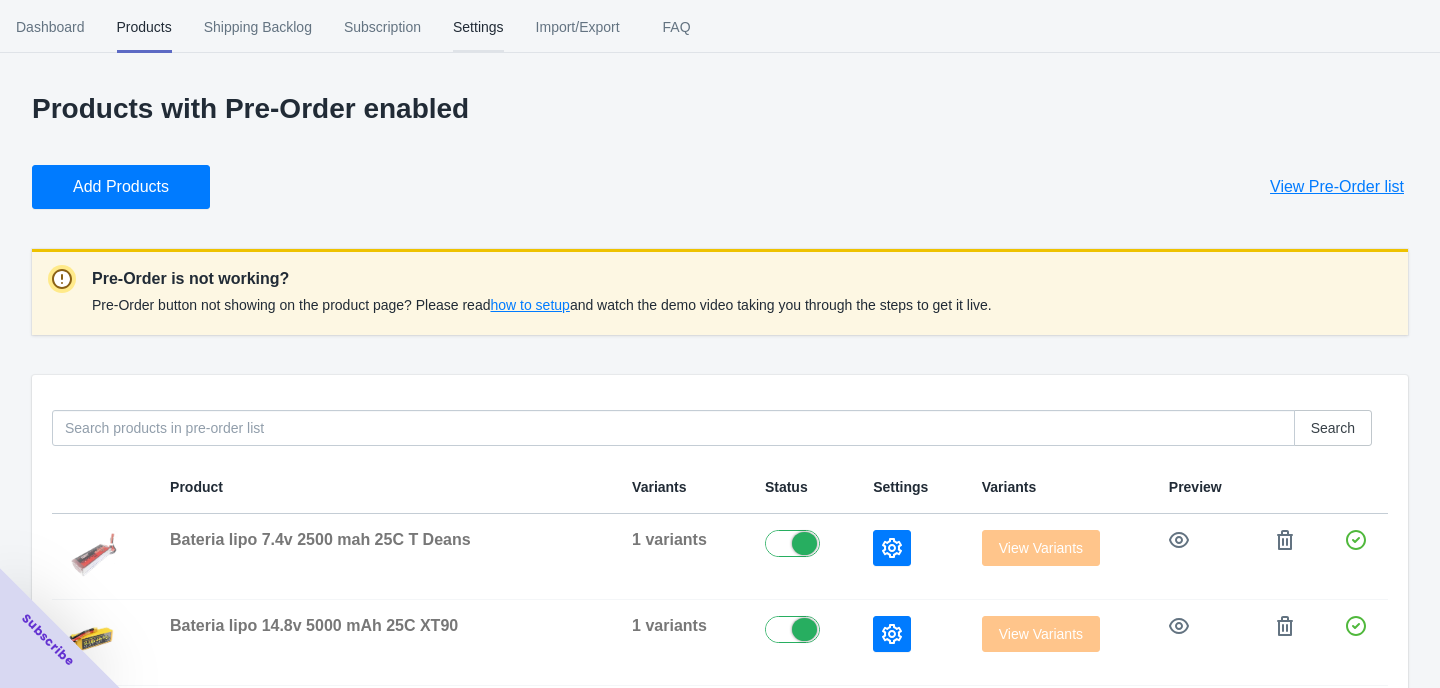 click on "Settings" at bounding box center (478, 27) 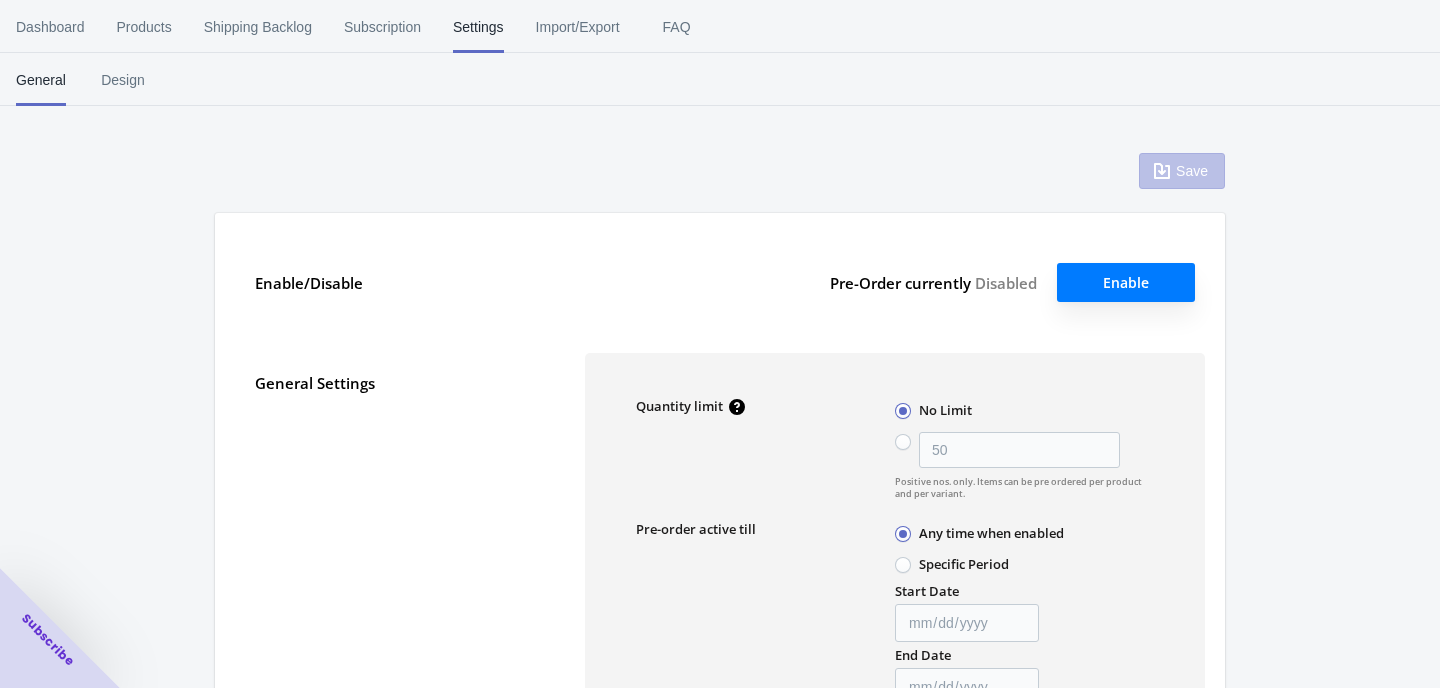 type on "50" 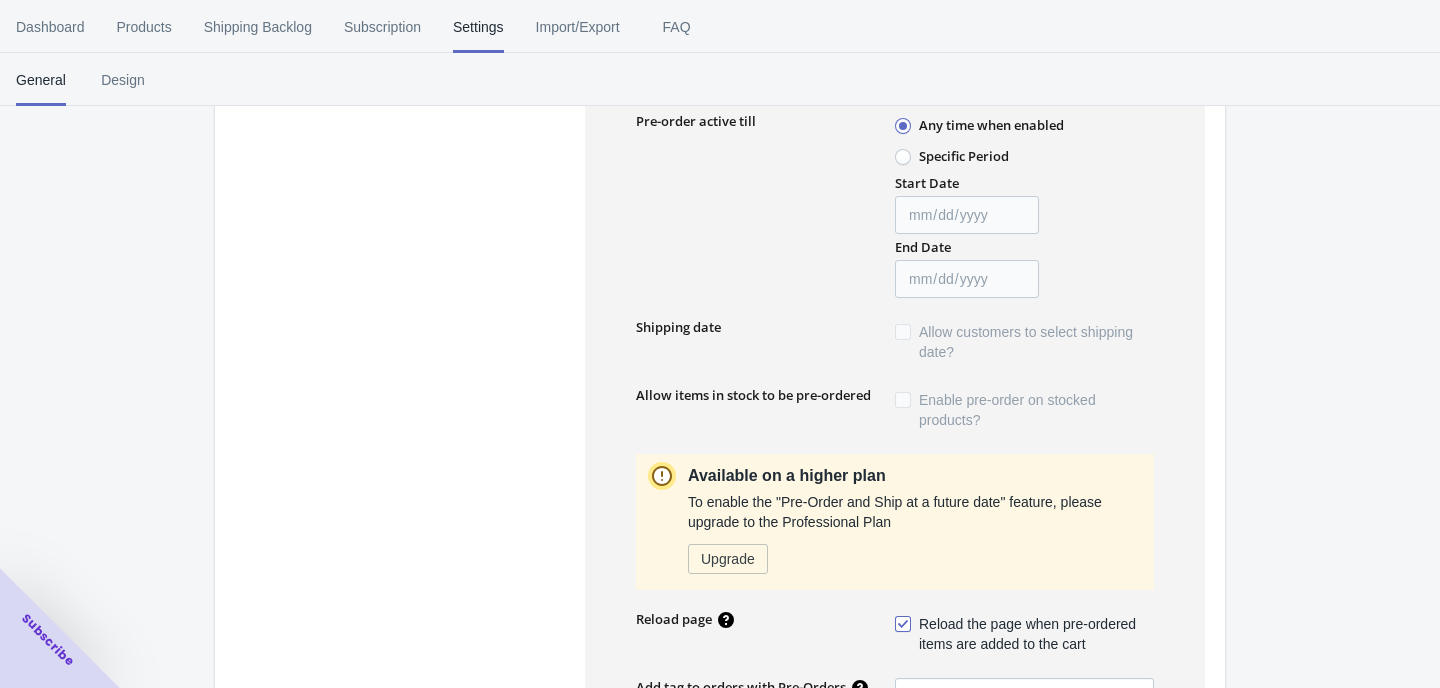 scroll, scrollTop: 0, scrollLeft: 0, axis: both 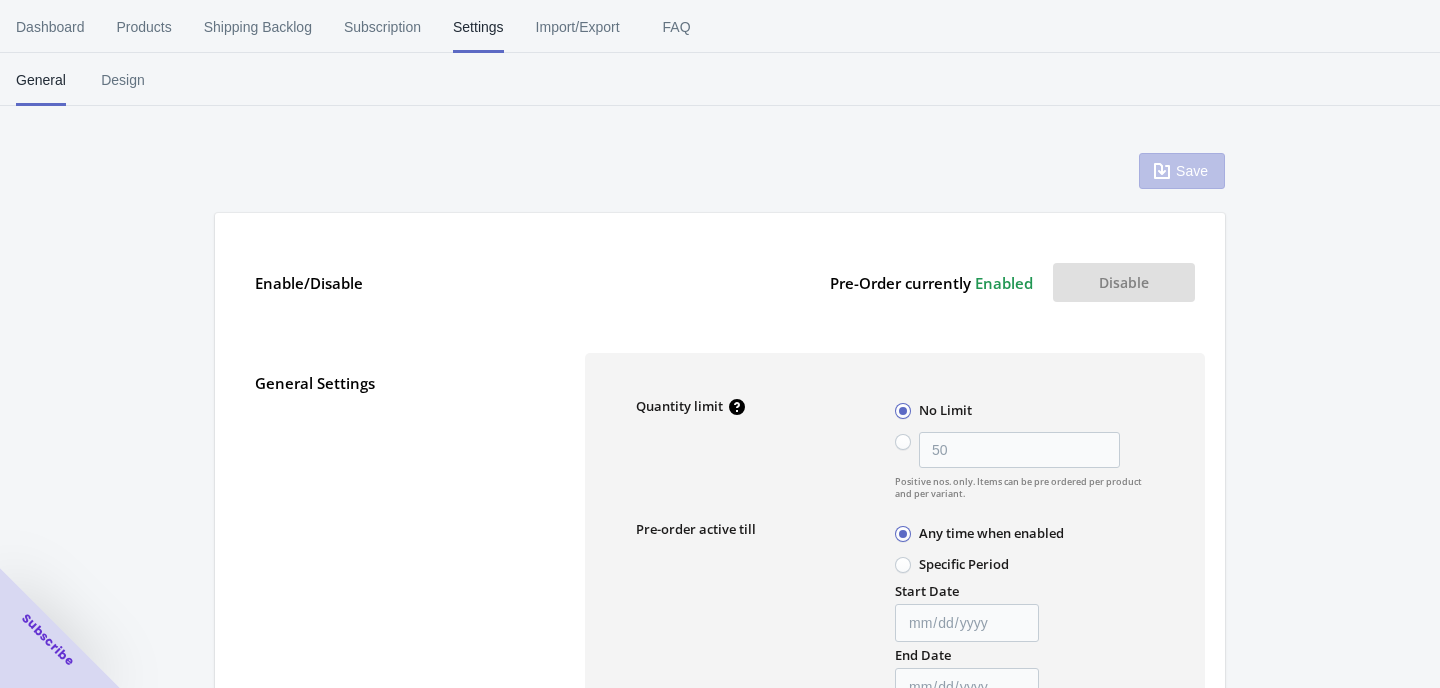 click on "General Settings" at bounding box center [400, 383] 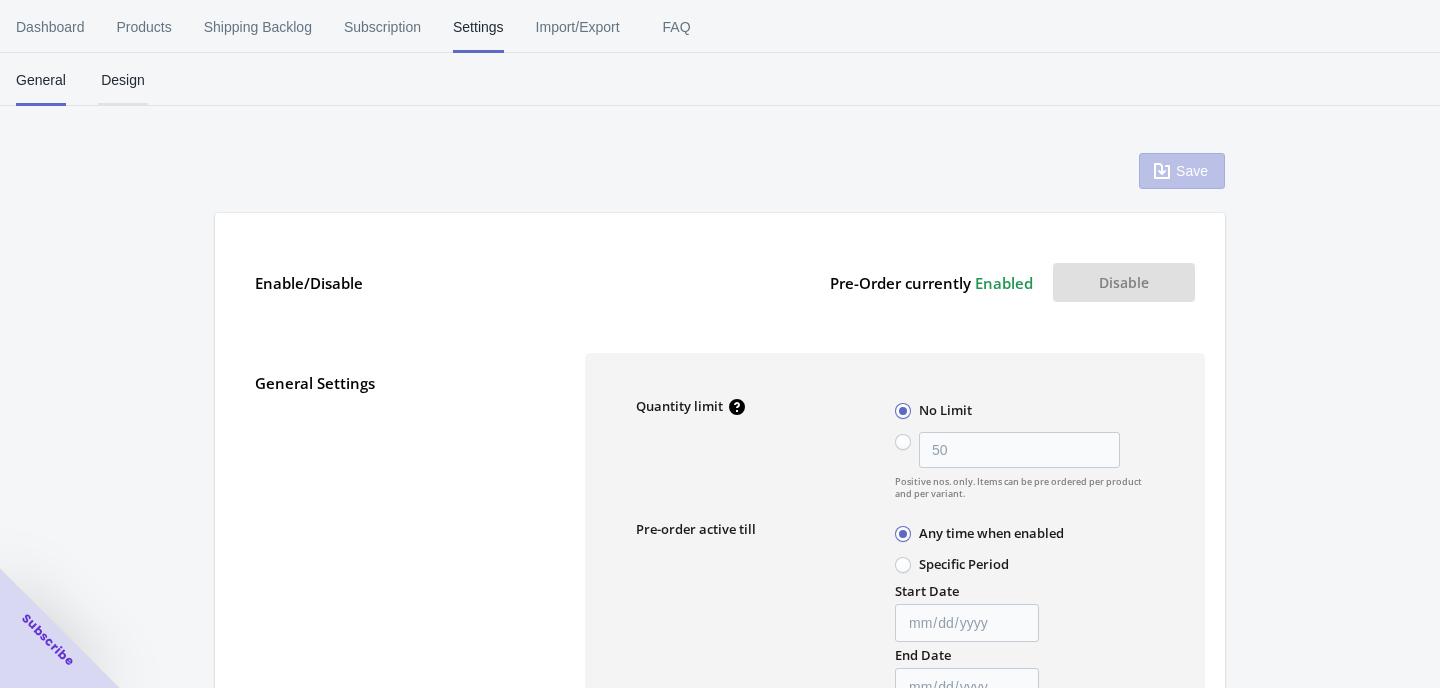 click on "Design" at bounding box center [123, 80] 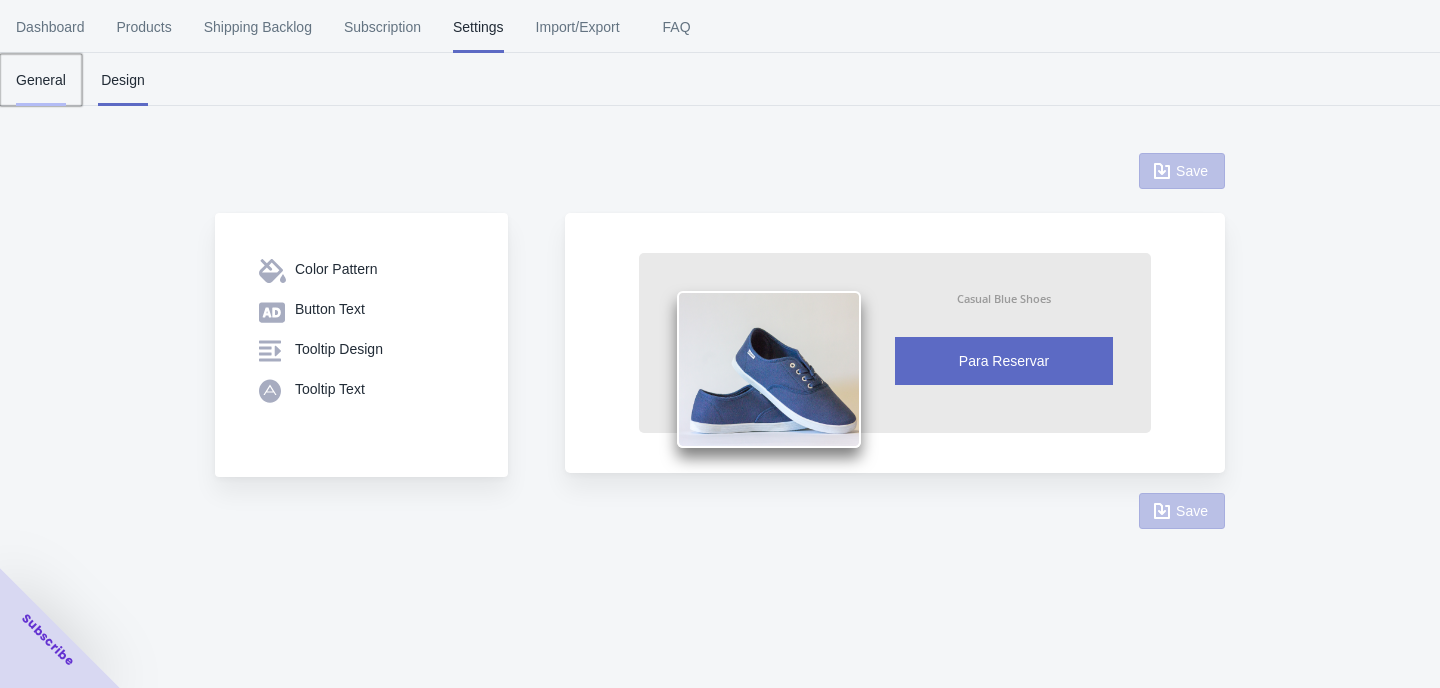 click on "General" at bounding box center [41, 80] 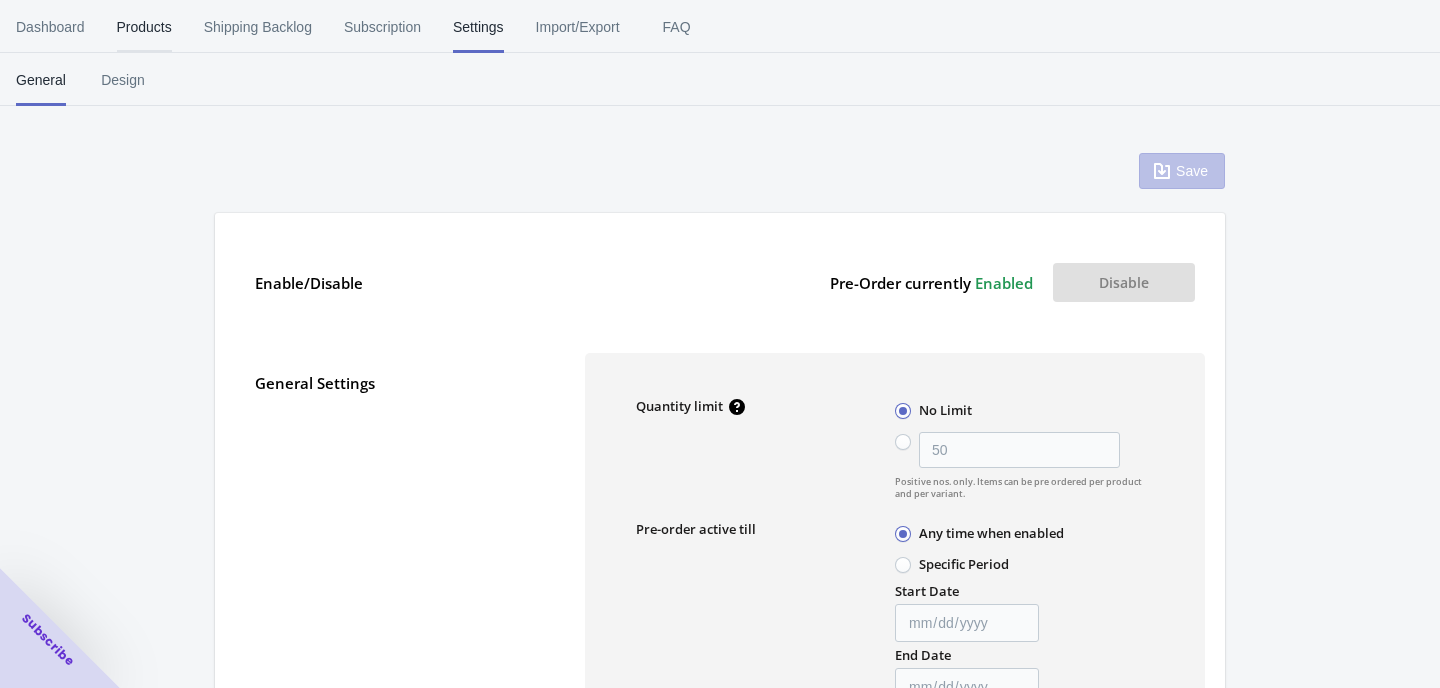 click on "Products" at bounding box center [144, 27] 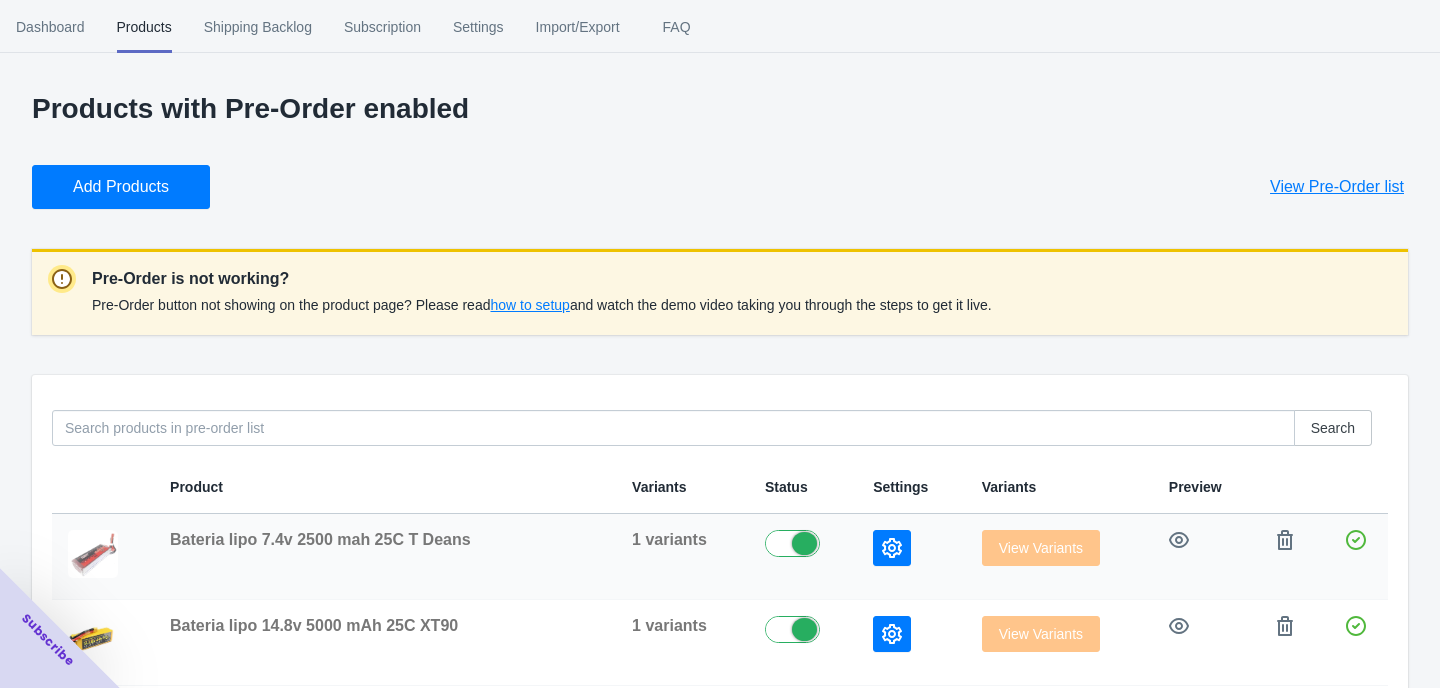 click 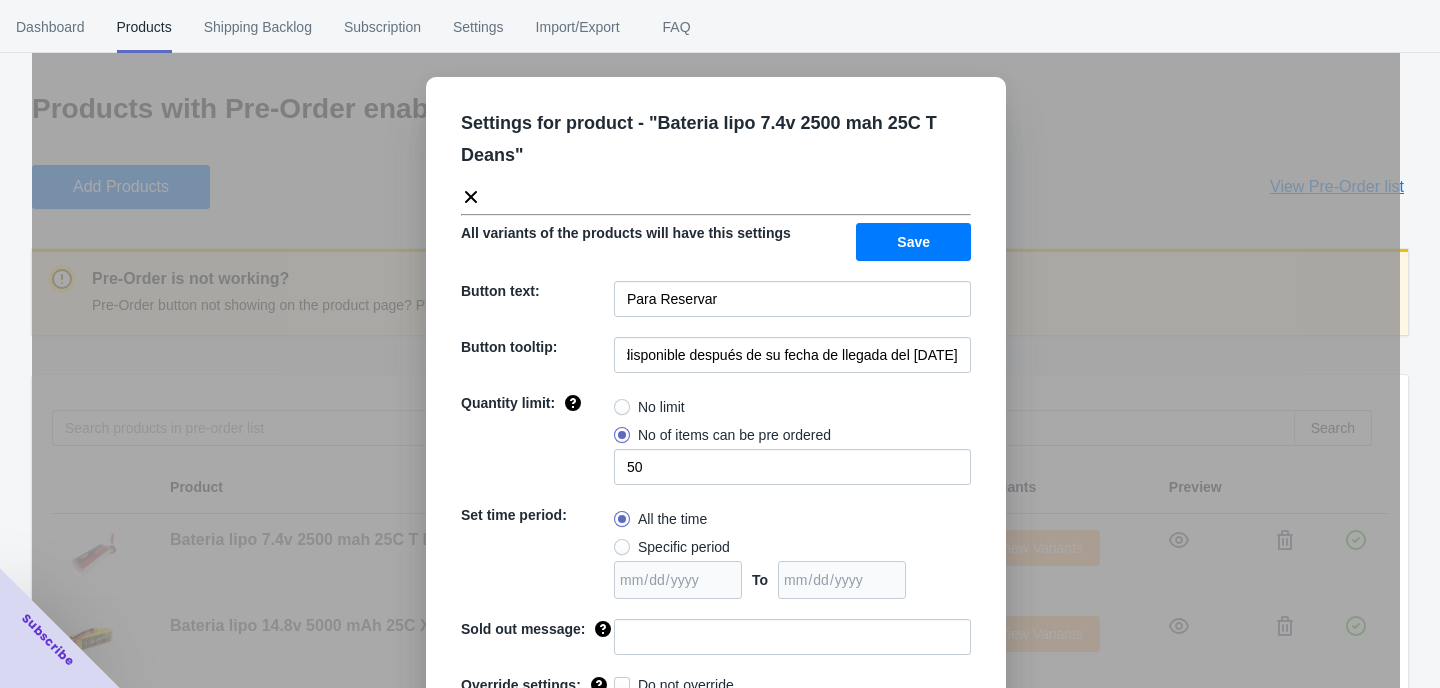 scroll, scrollTop: 0, scrollLeft: 248, axis: horizontal 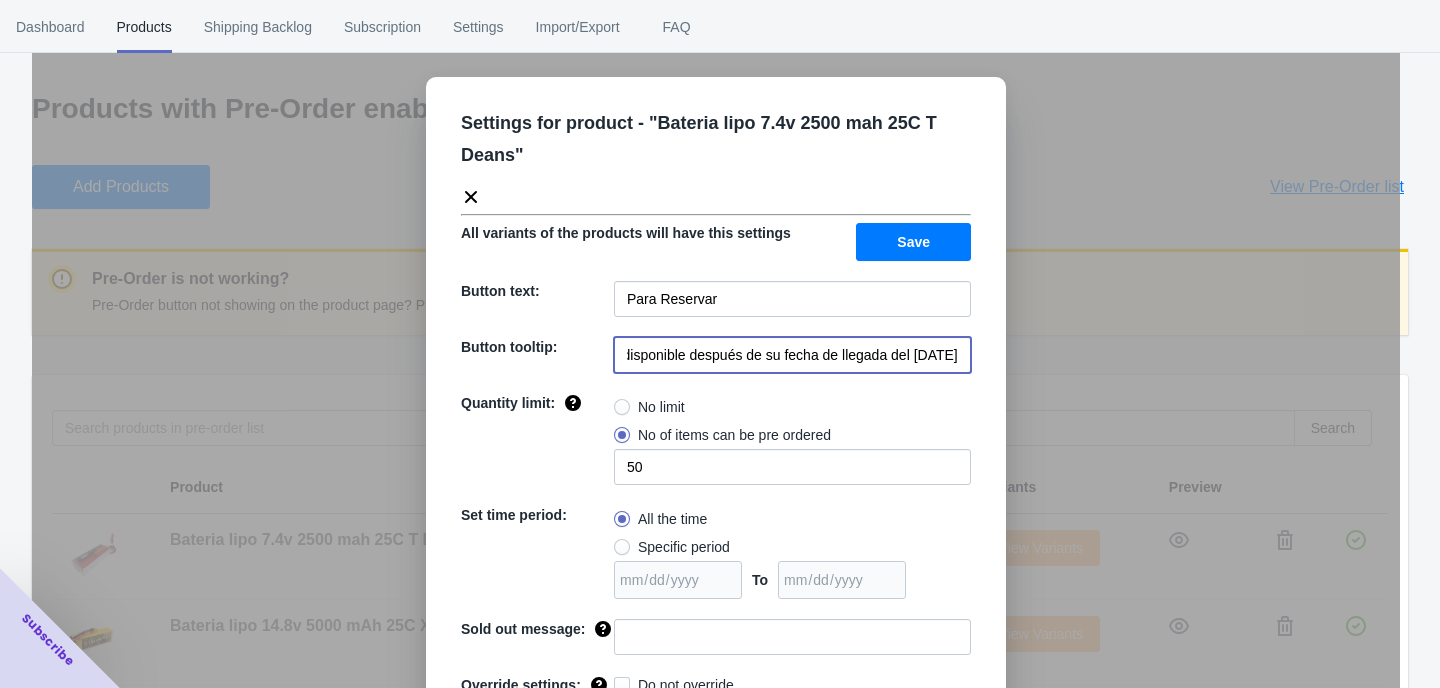 click on "El producto en reserva estará disponible después de su fecha de llegada del [DATE]" at bounding box center (792, 355) 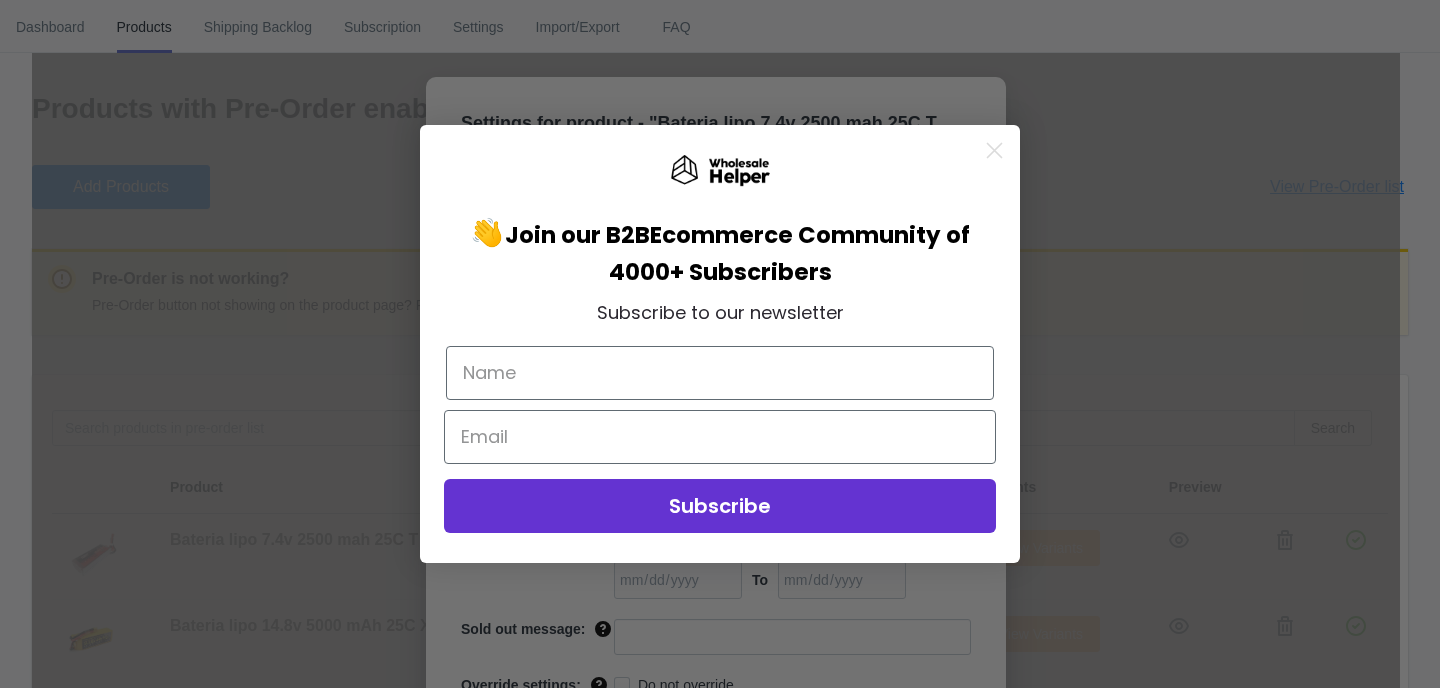 scroll, scrollTop: 0, scrollLeft: 0, axis: both 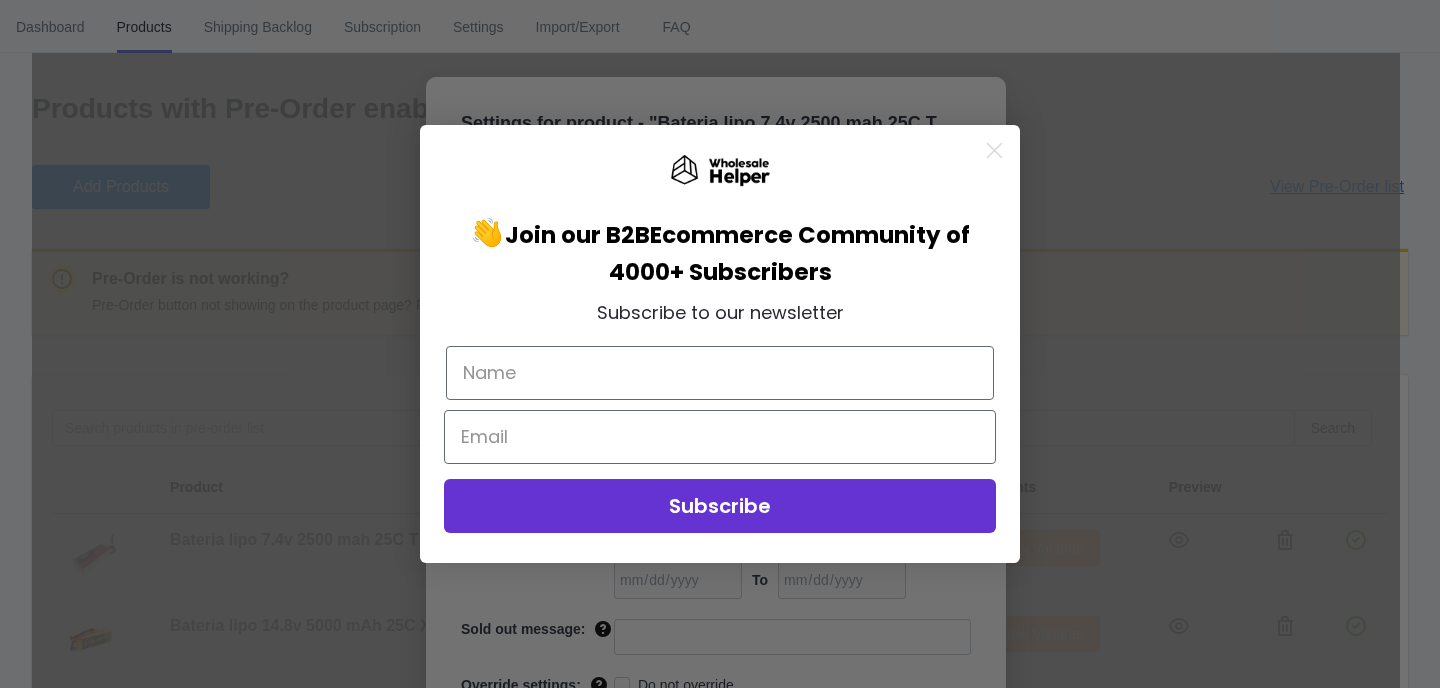 click on "Close dialog
👋  Join our B2B  Ecommerce Community of 4000+ Subscribers Subscribe to our newsletter Subscribe Submit" at bounding box center (720, 344) 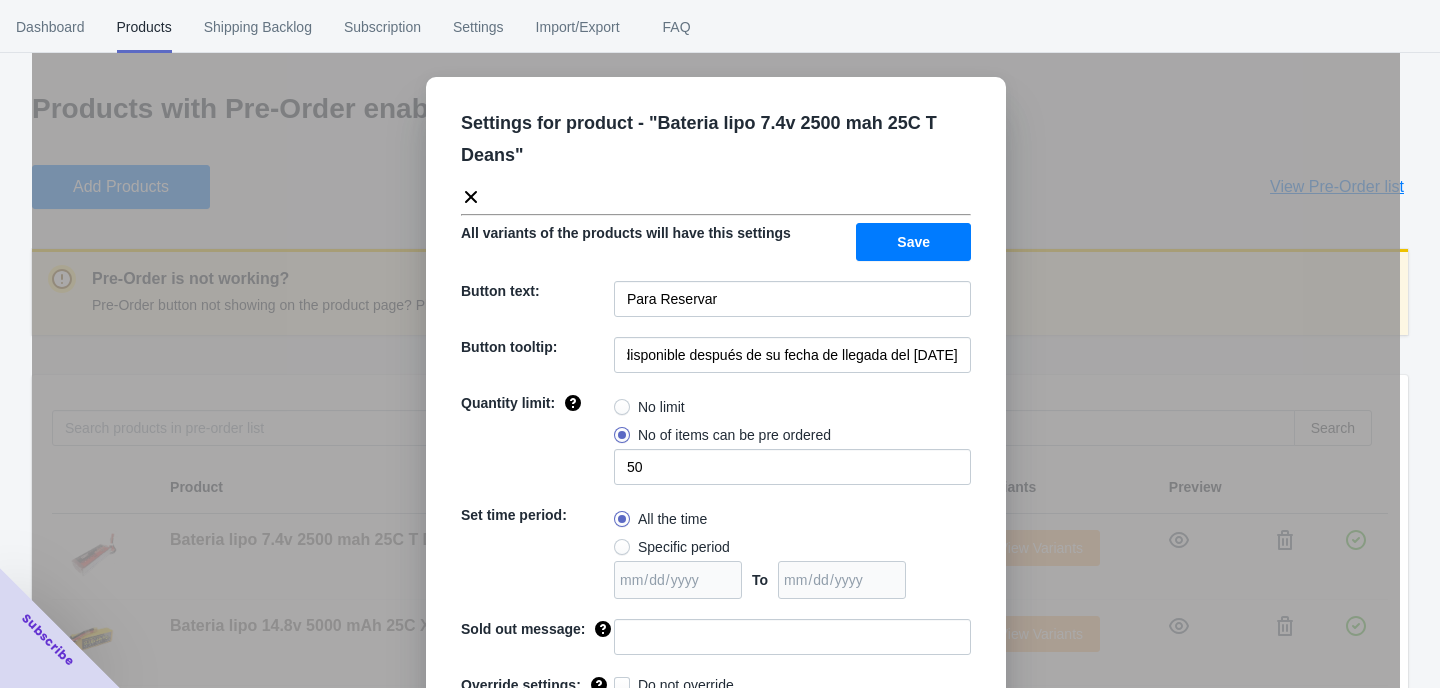 scroll, scrollTop: 0, scrollLeft: 248, axis: horizontal 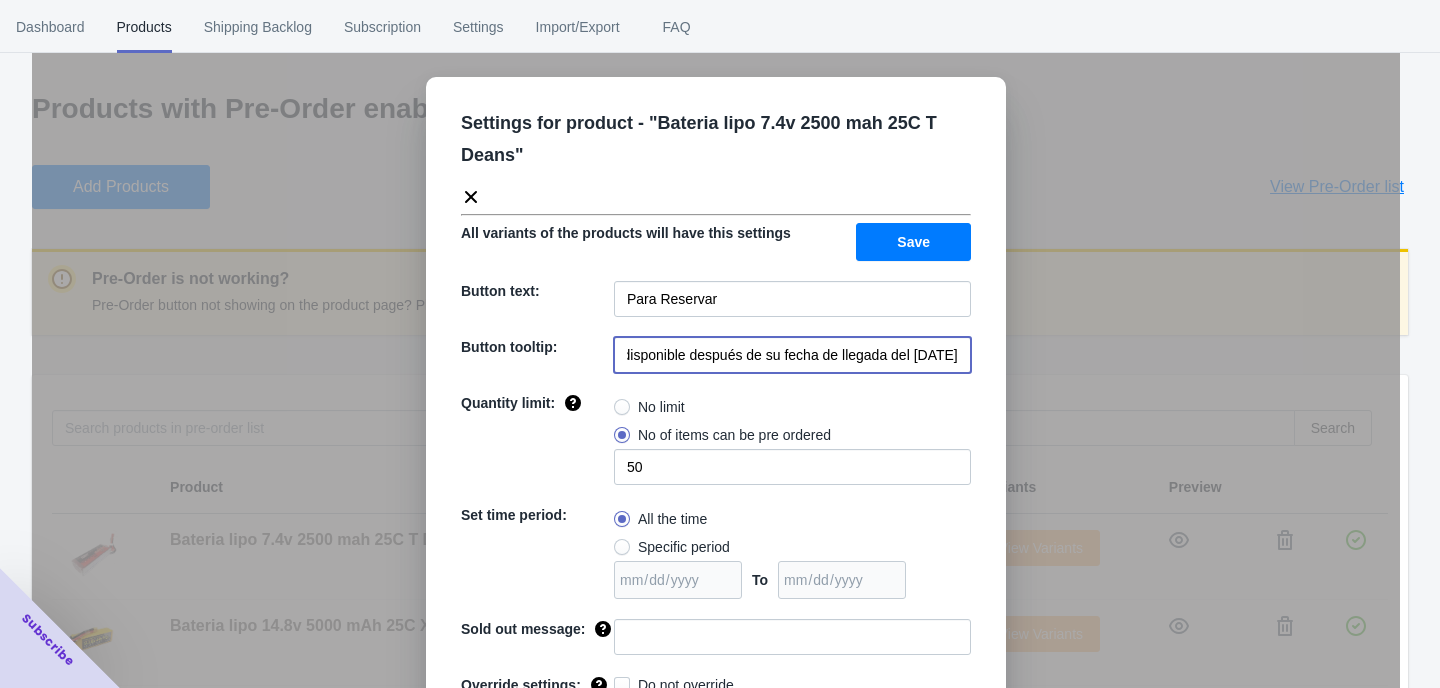 click on "El producto en reserva estará disponible después de su fecha de llegada del [DATE]" at bounding box center (792, 355) 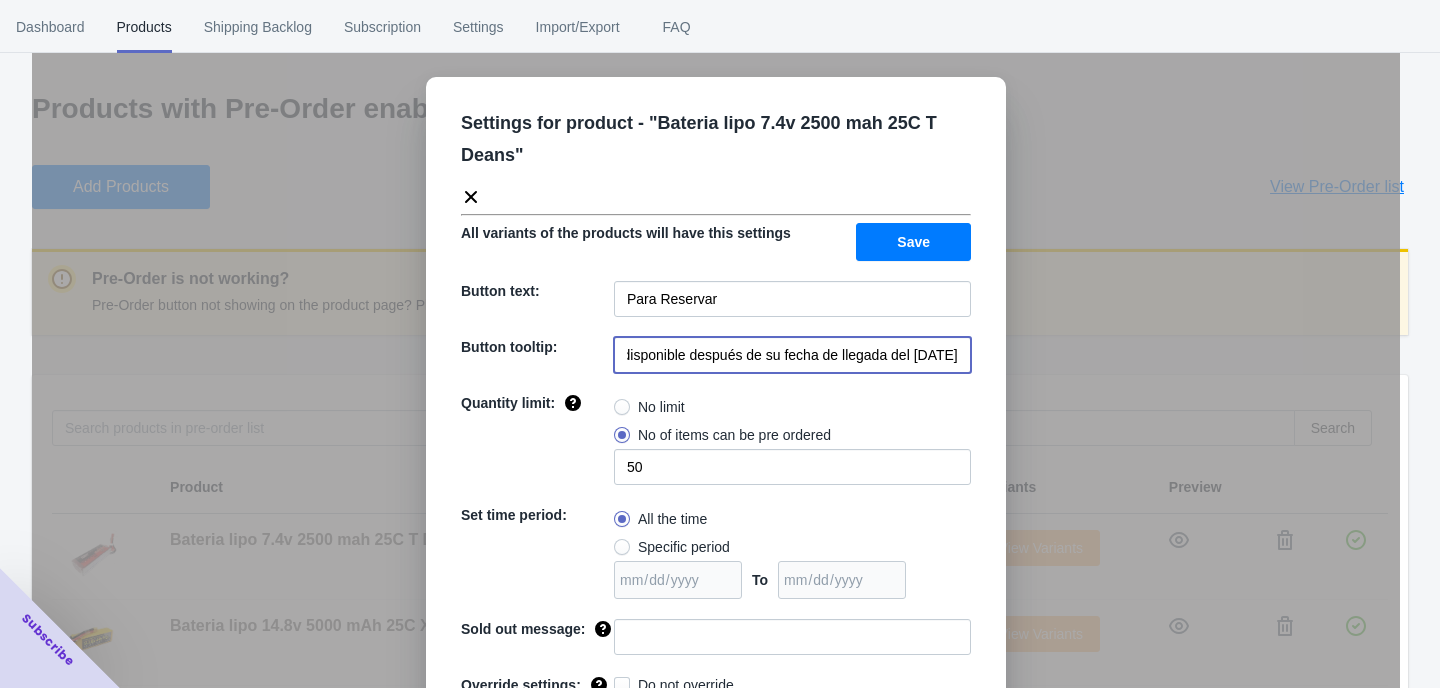 scroll, scrollTop: 0, scrollLeft: 250, axis: horizontal 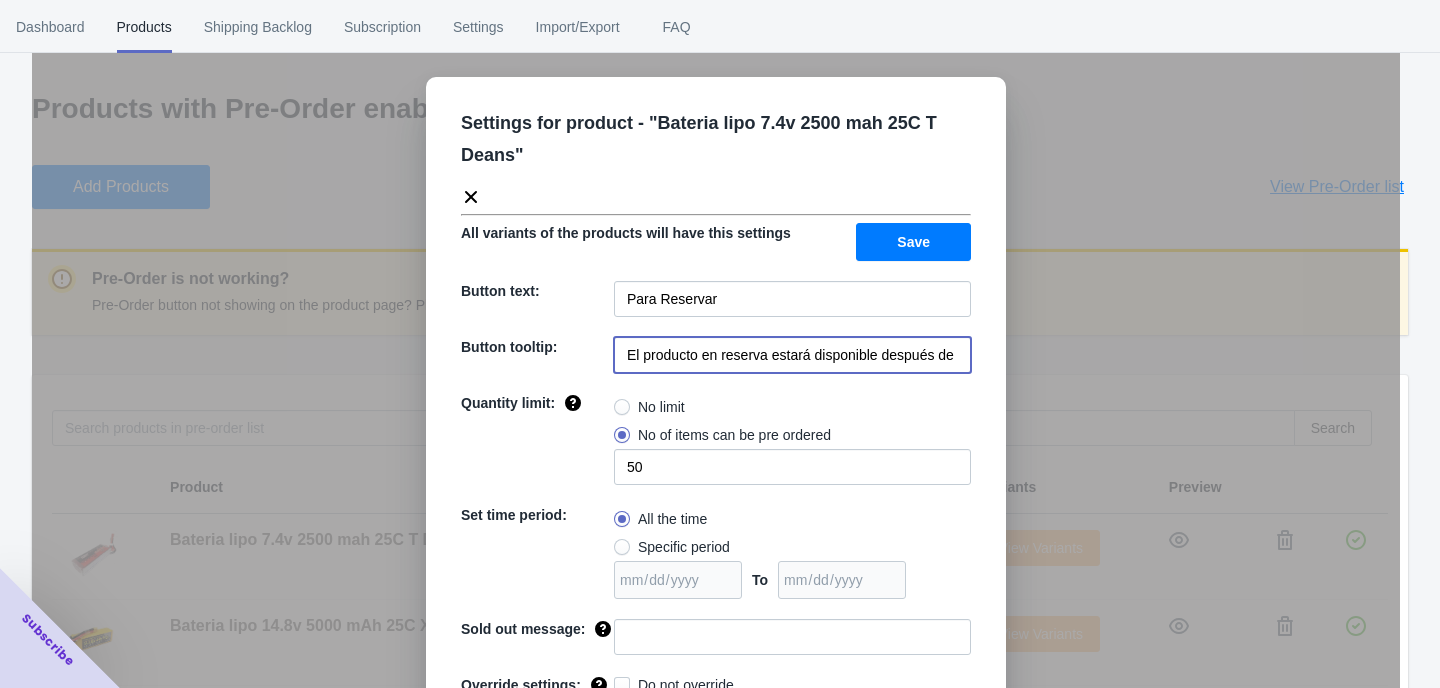 drag, startPoint x: 957, startPoint y: 354, endPoint x: 598, endPoint y: 356, distance: 359.00558 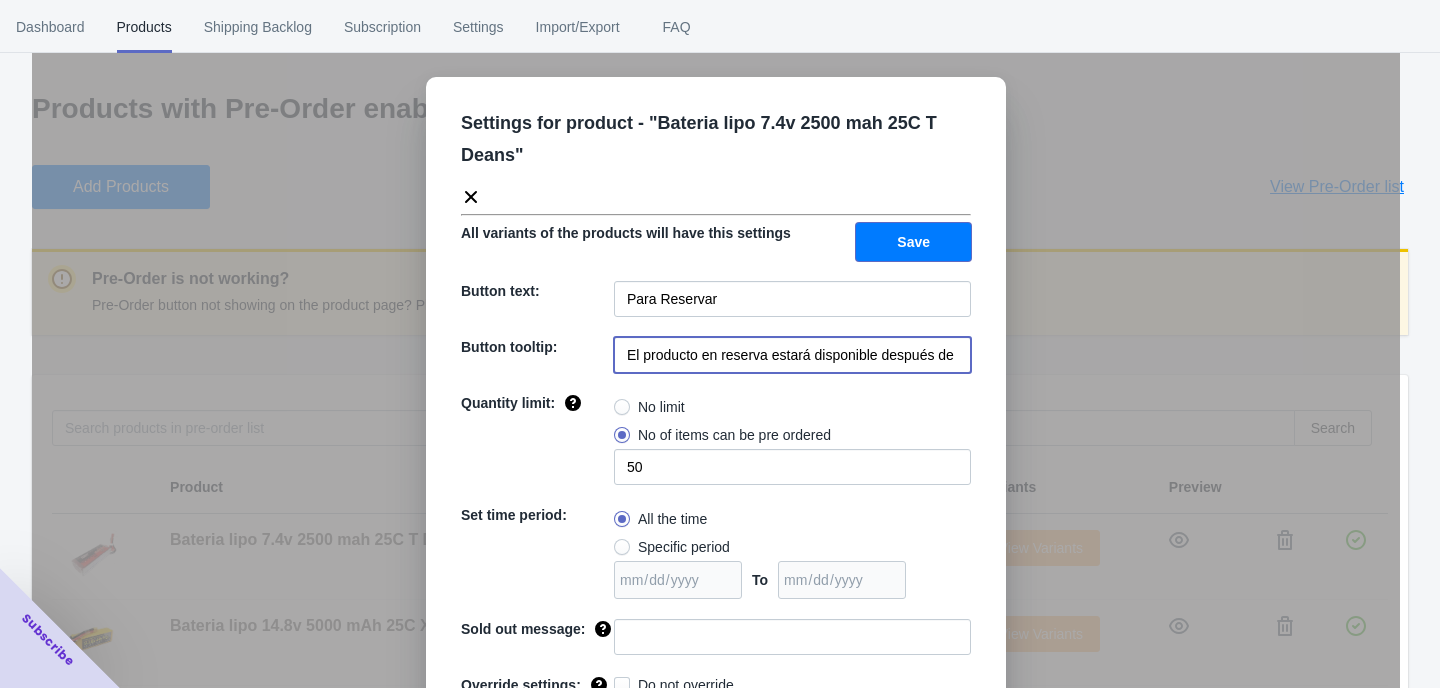 click on "Save" at bounding box center (913, 242) 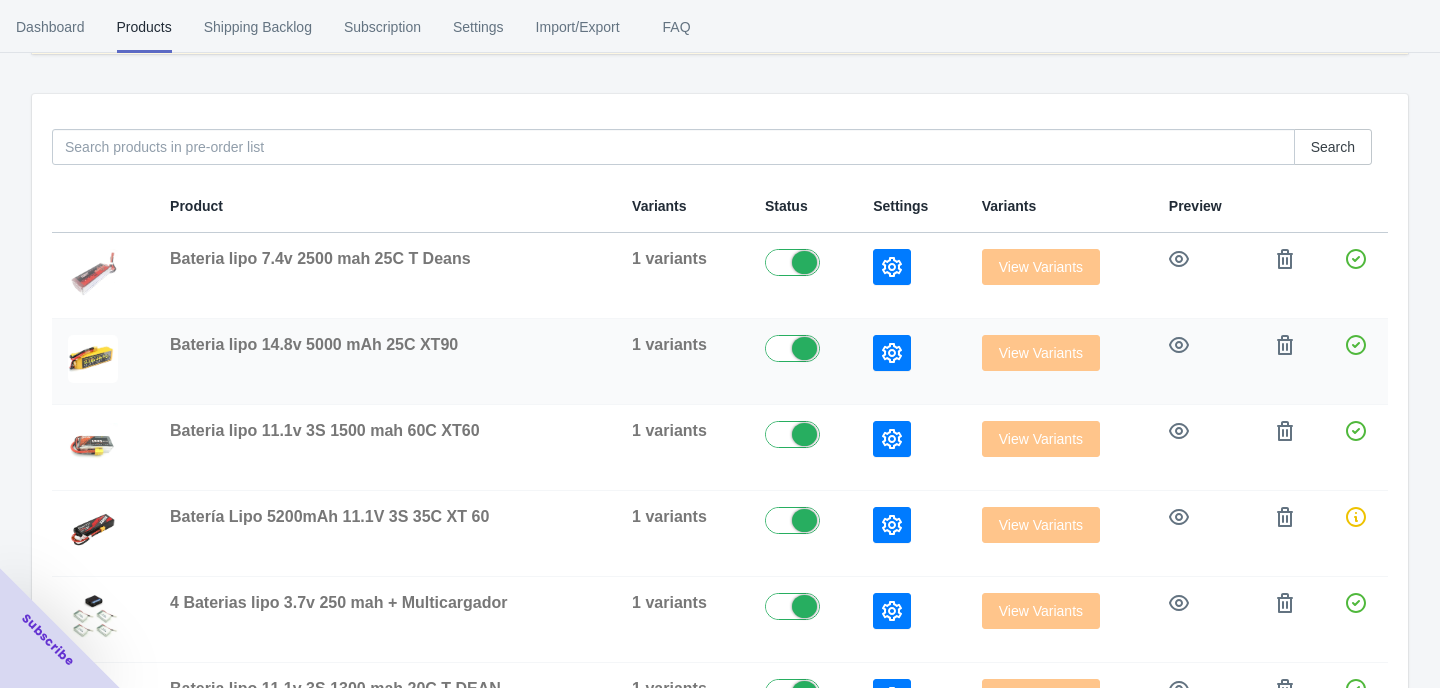 scroll, scrollTop: 293, scrollLeft: 0, axis: vertical 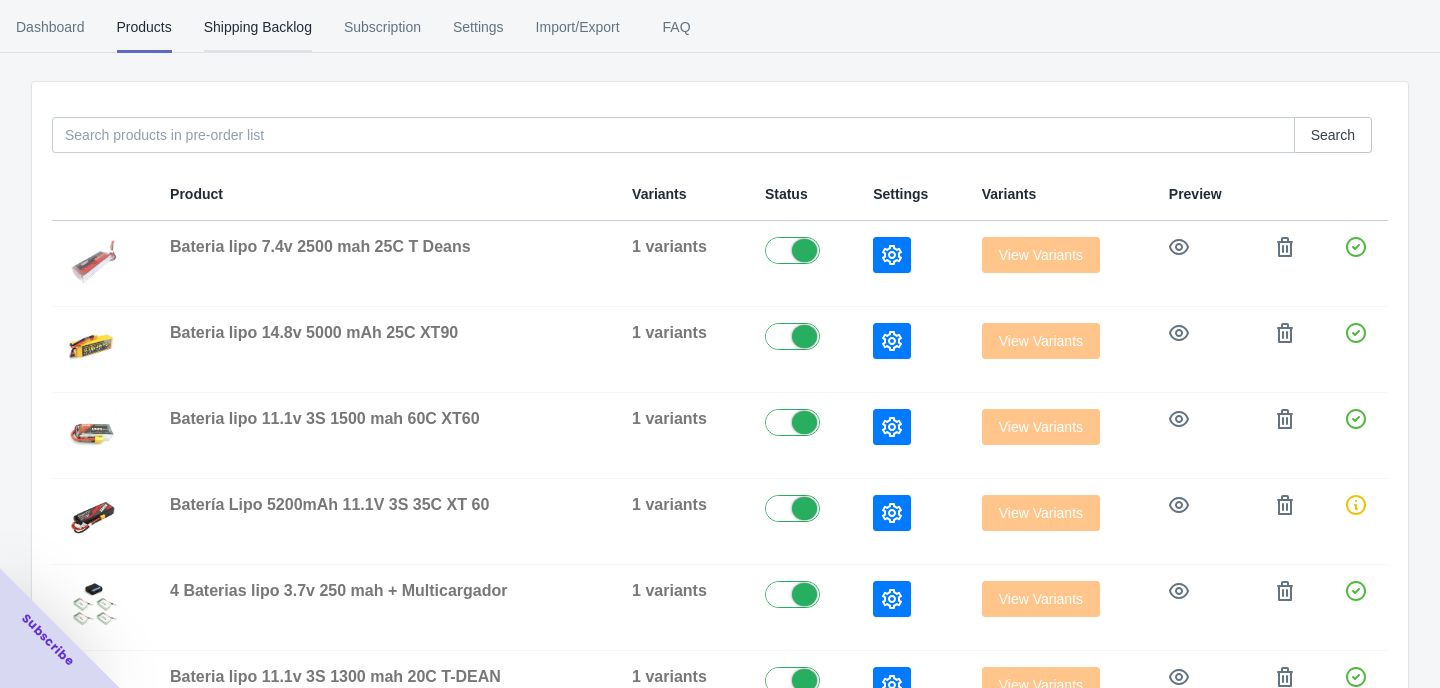 click on "Shipping Backlog" at bounding box center [258, 27] 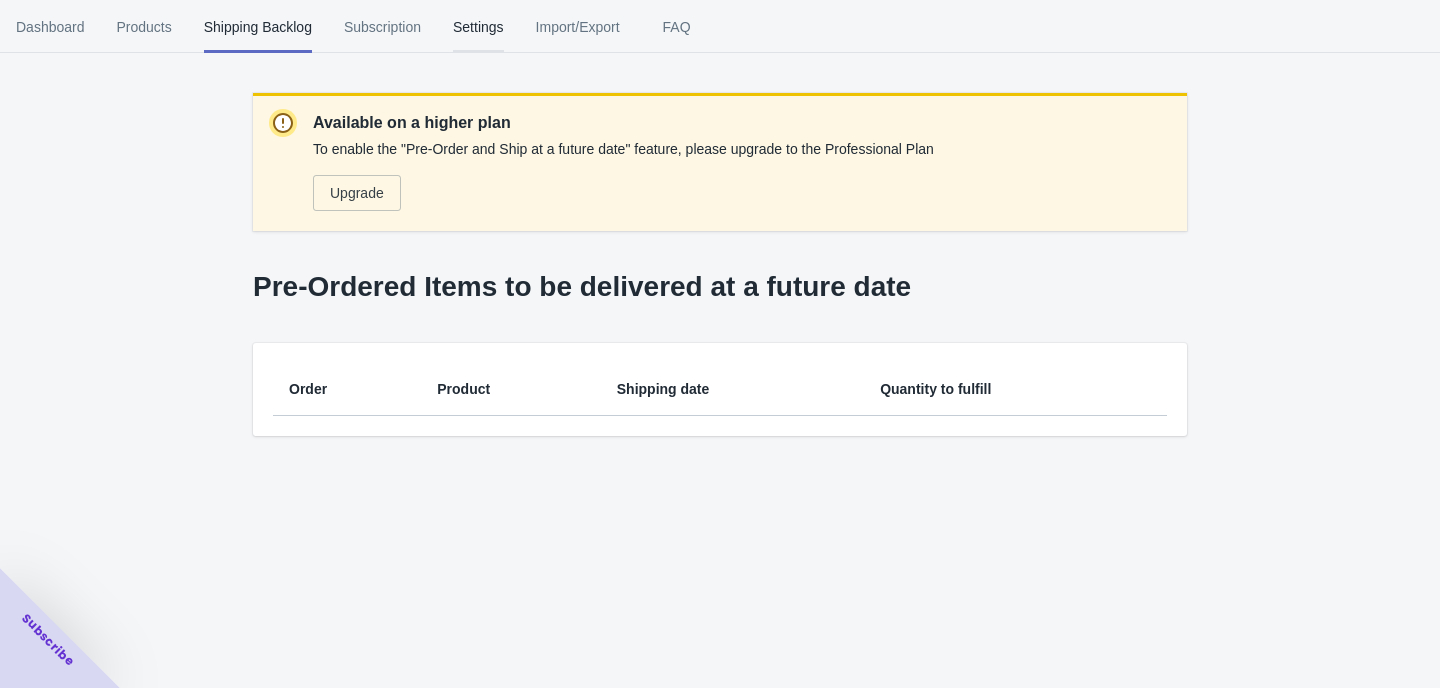 click on "Settings" at bounding box center (478, 27) 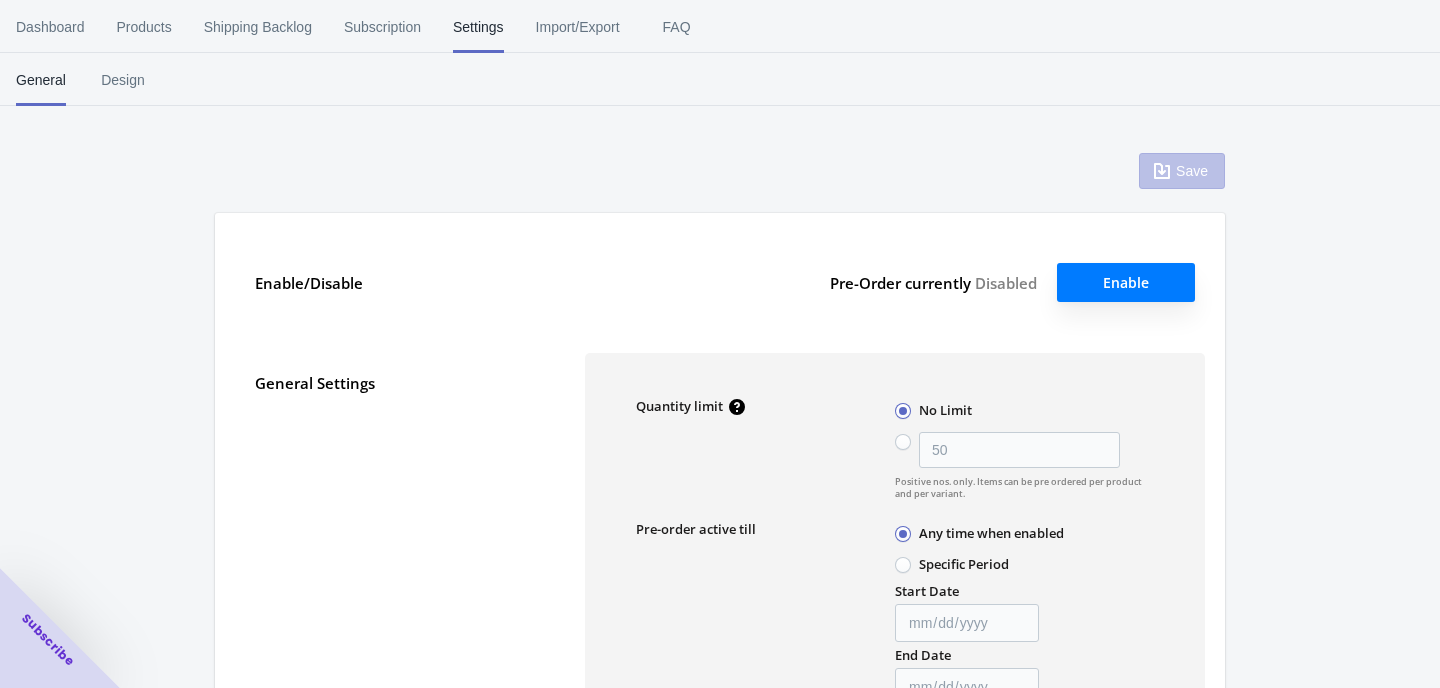 type on "50" 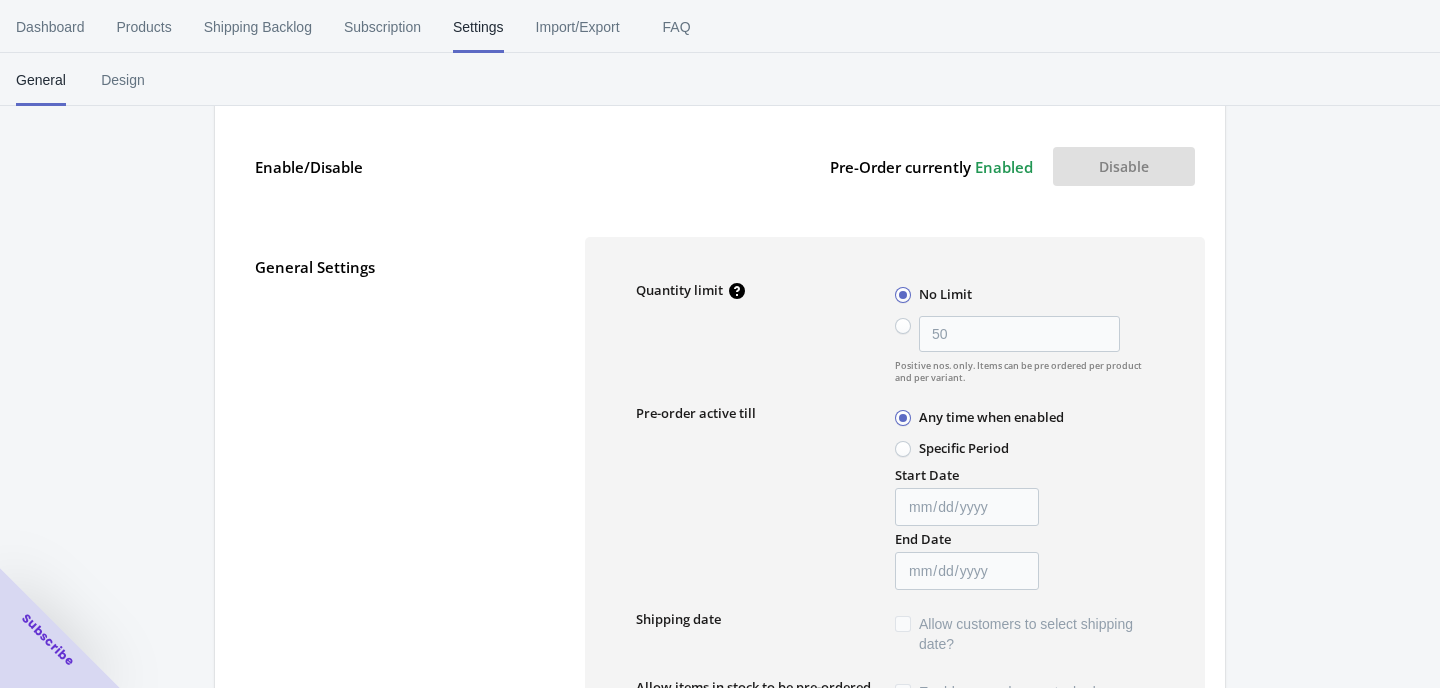 scroll, scrollTop: 0, scrollLeft: 0, axis: both 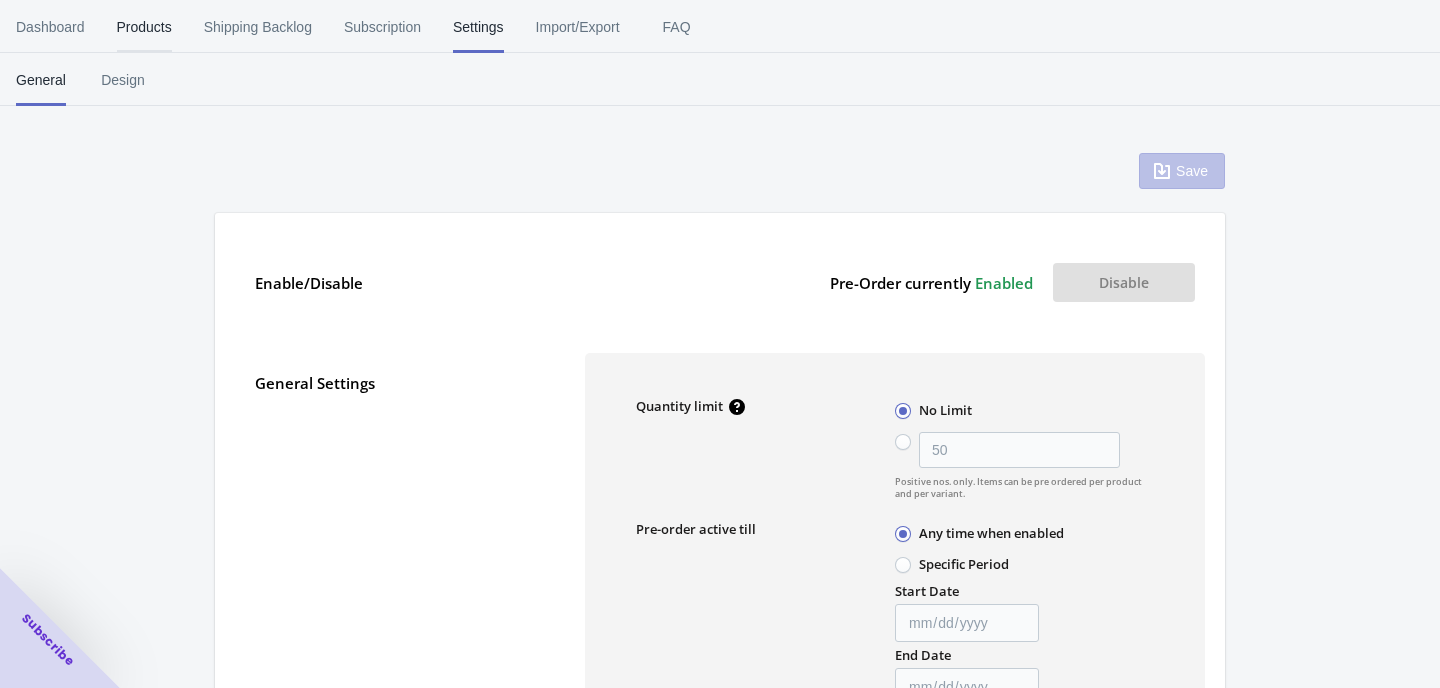 click on "Products" at bounding box center [144, 27] 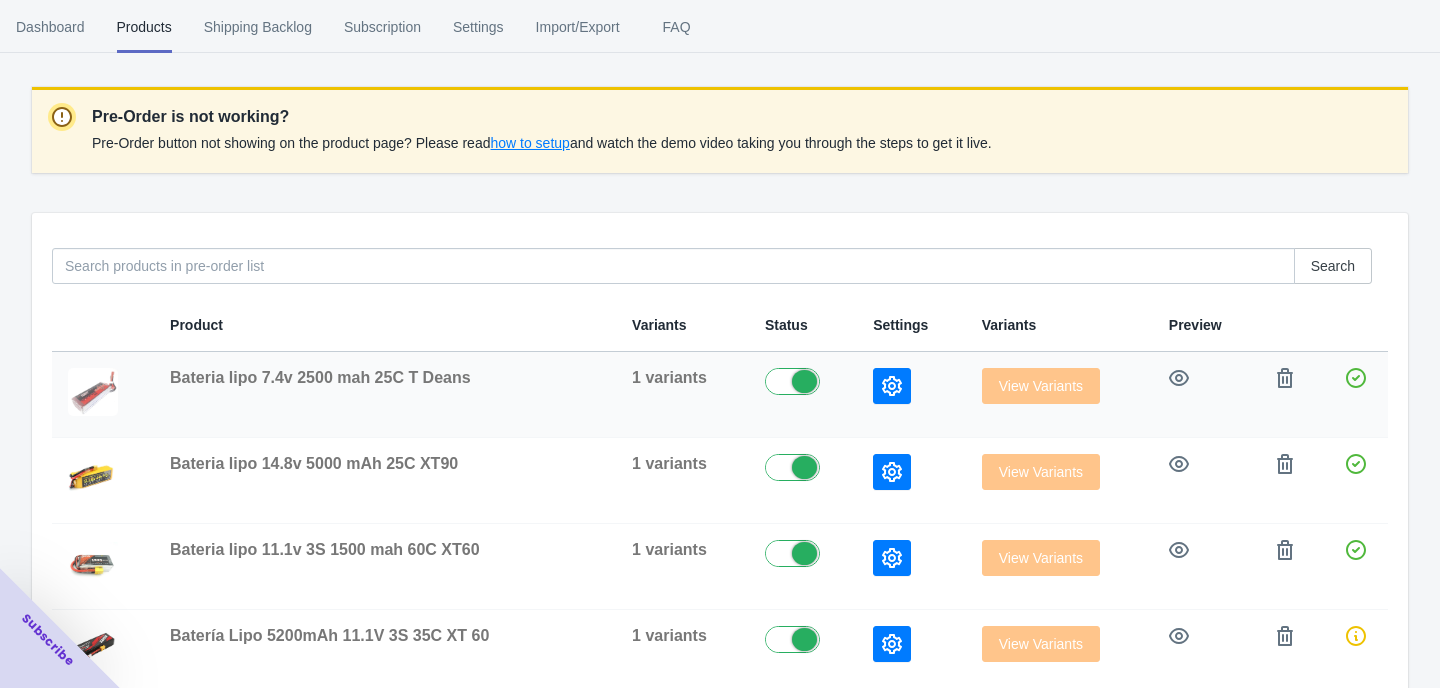 scroll, scrollTop: 233, scrollLeft: 0, axis: vertical 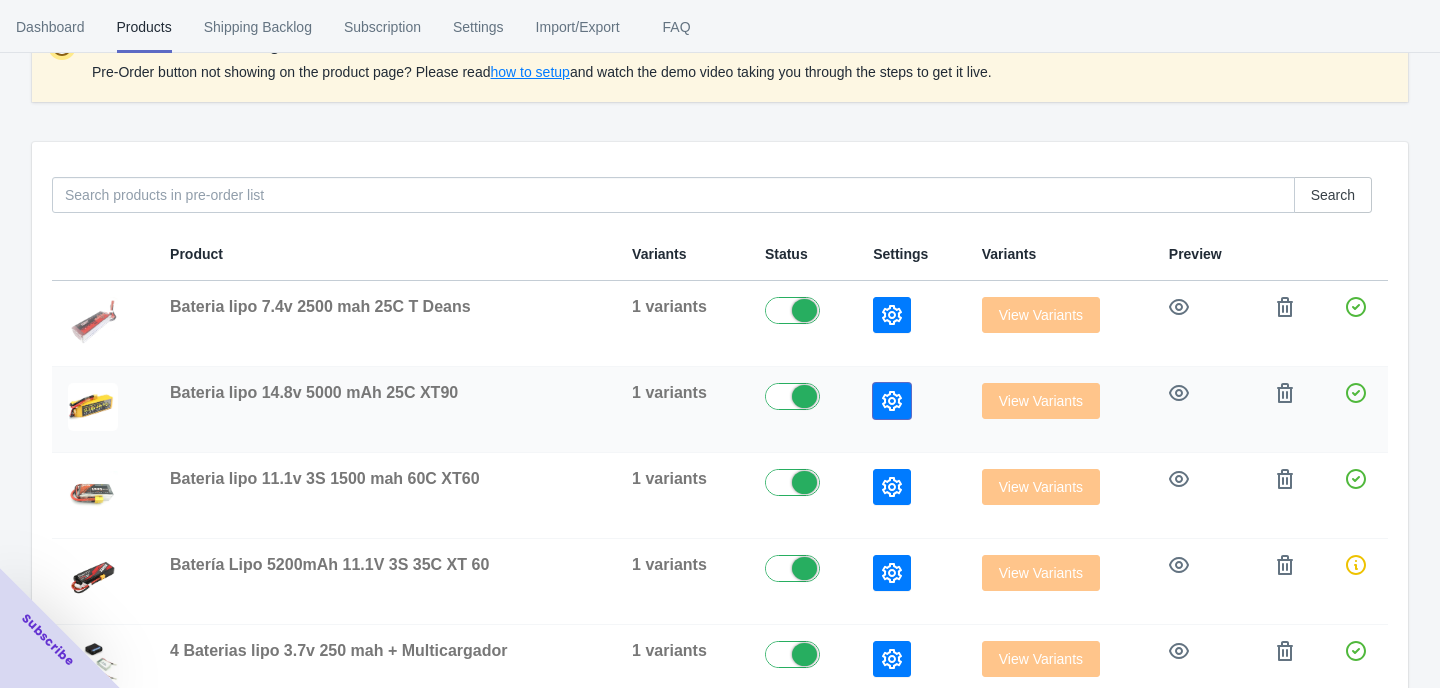 click at bounding box center [892, 401] 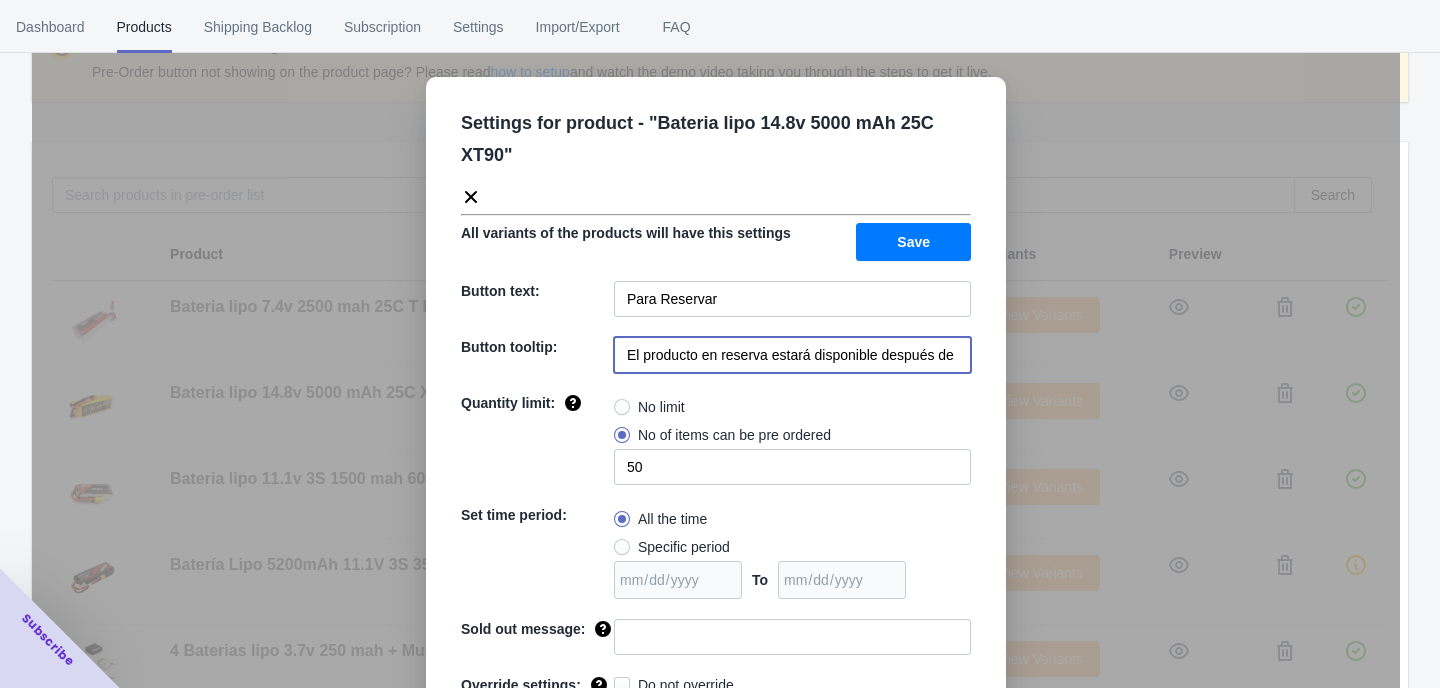 scroll, scrollTop: 0, scrollLeft: 248, axis: horizontal 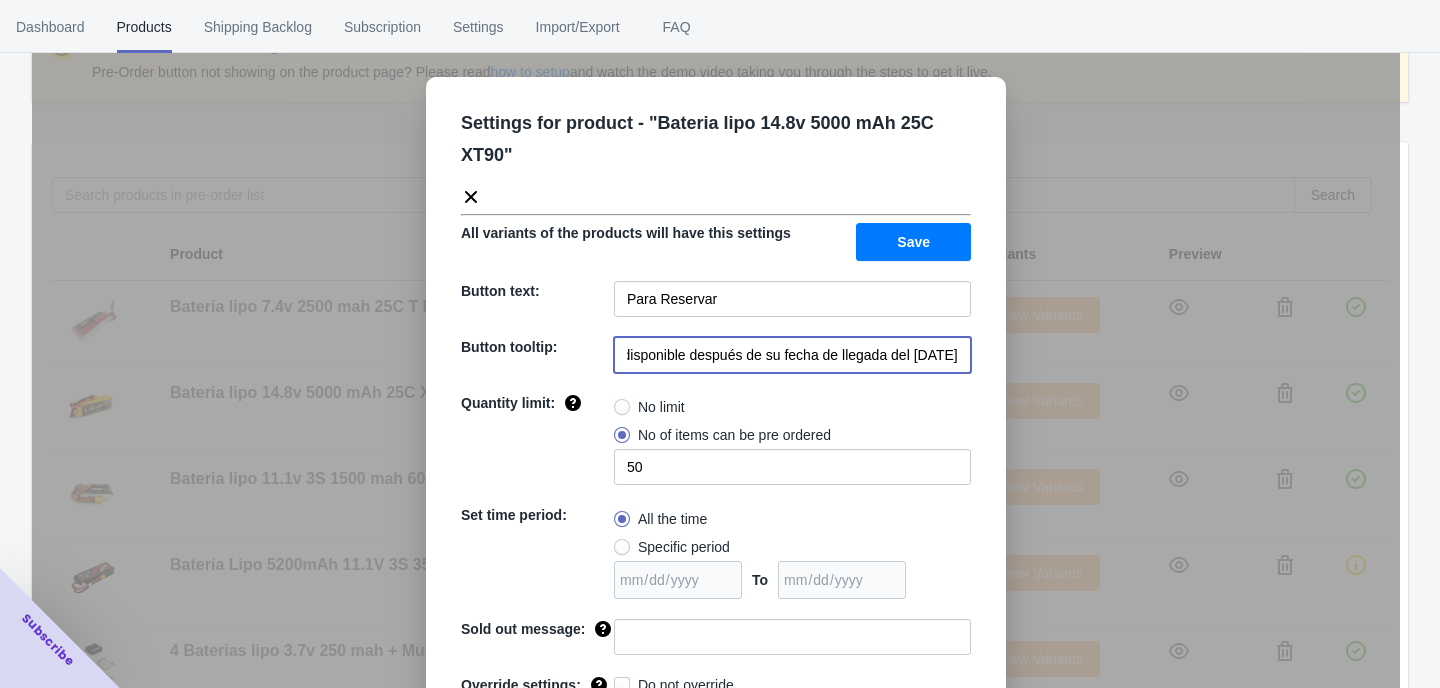 drag, startPoint x: 623, startPoint y: 360, endPoint x: 1033, endPoint y: 393, distance: 411.3259 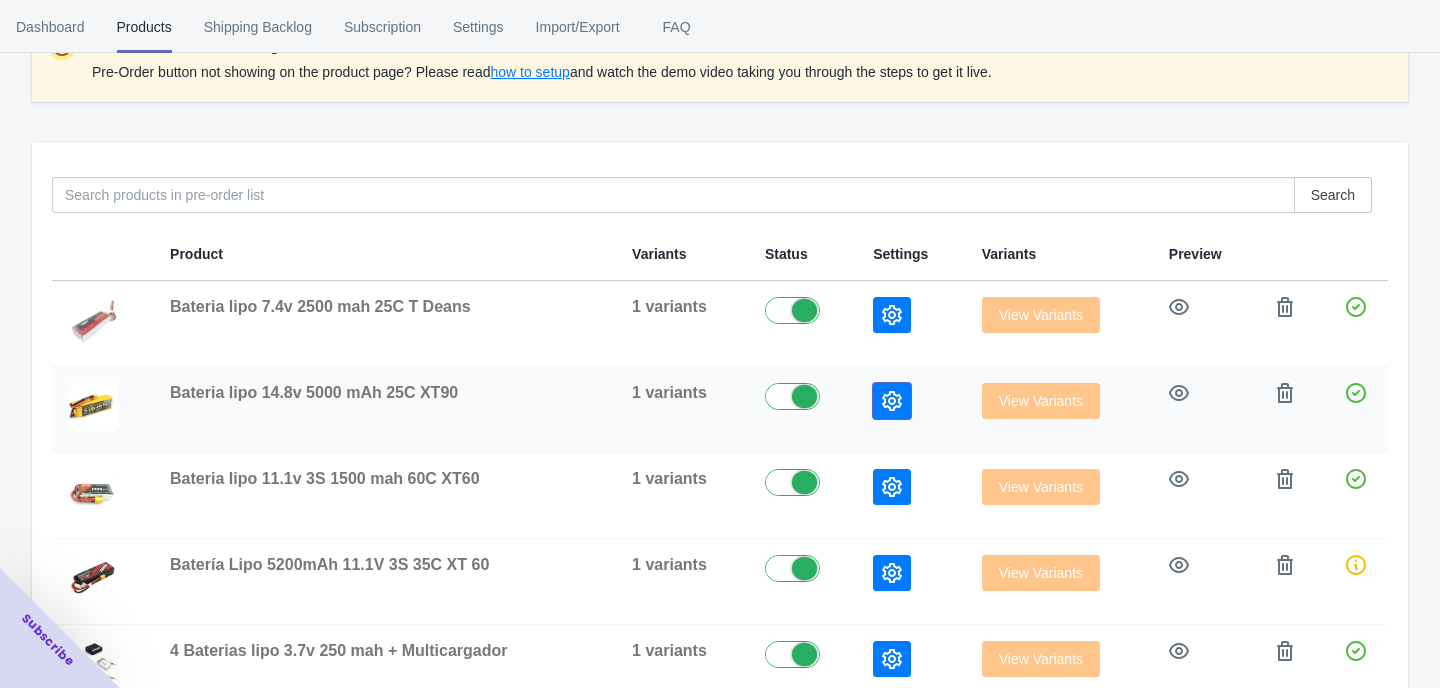 click 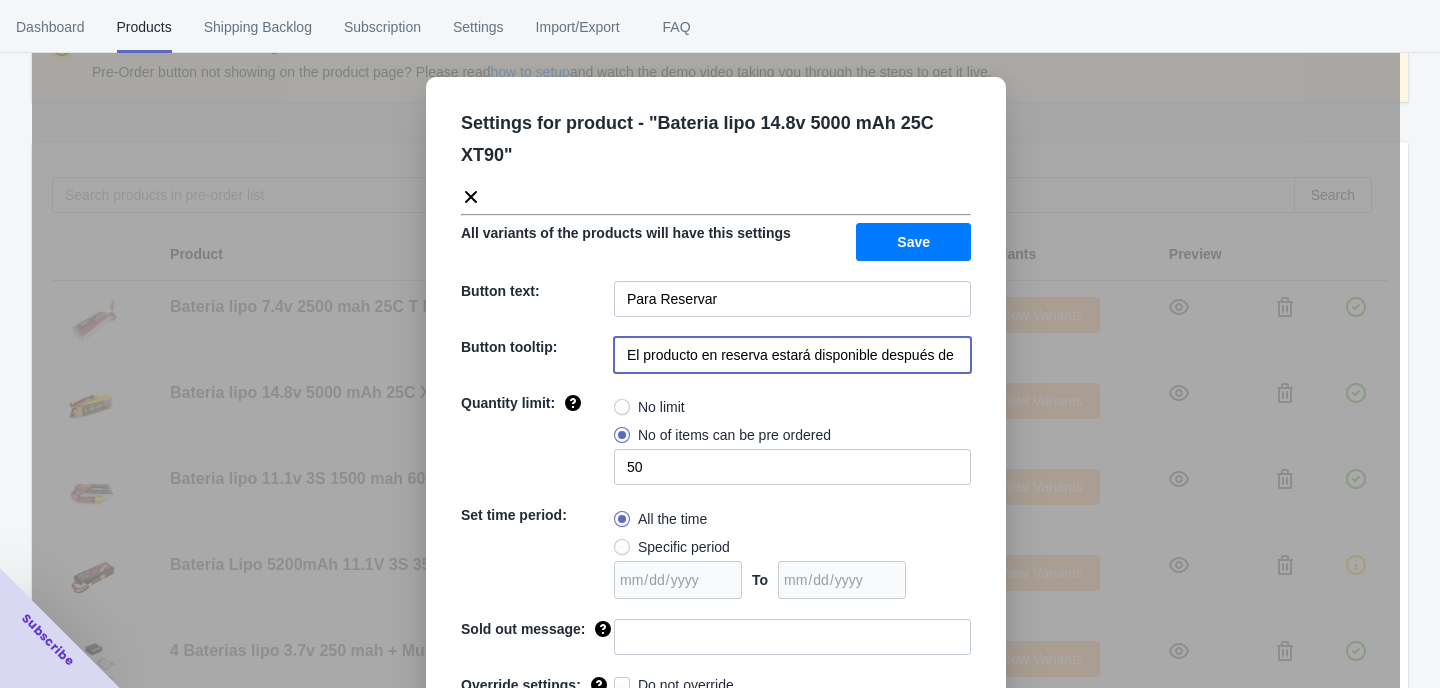 drag, startPoint x: 634, startPoint y: 358, endPoint x: 668, endPoint y: 404, distance: 57.201397 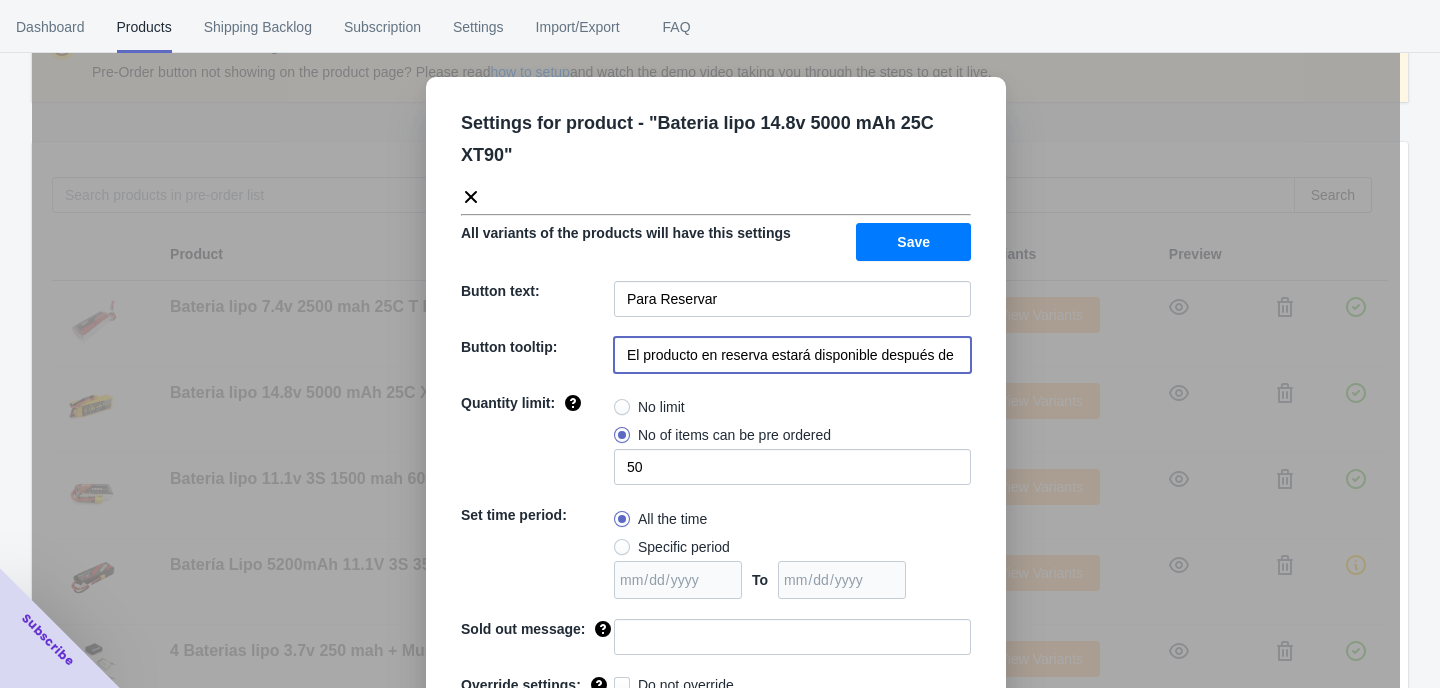 click on "Settings for product - " Bateria lipo 14.8v 5000 mAh 25C XT90 " All variants of the products will have this settings Save Button text: Para Reservar Button tooltip: El producto en reserva estará disponible después de su fecha de llegada del [DATE] Quantity limit: No limit No of items can be pre ordered 50 Set time period: All the time Specific period To Sold out message: Override settings: Do not override Cancel Save" at bounding box center (716, 431) 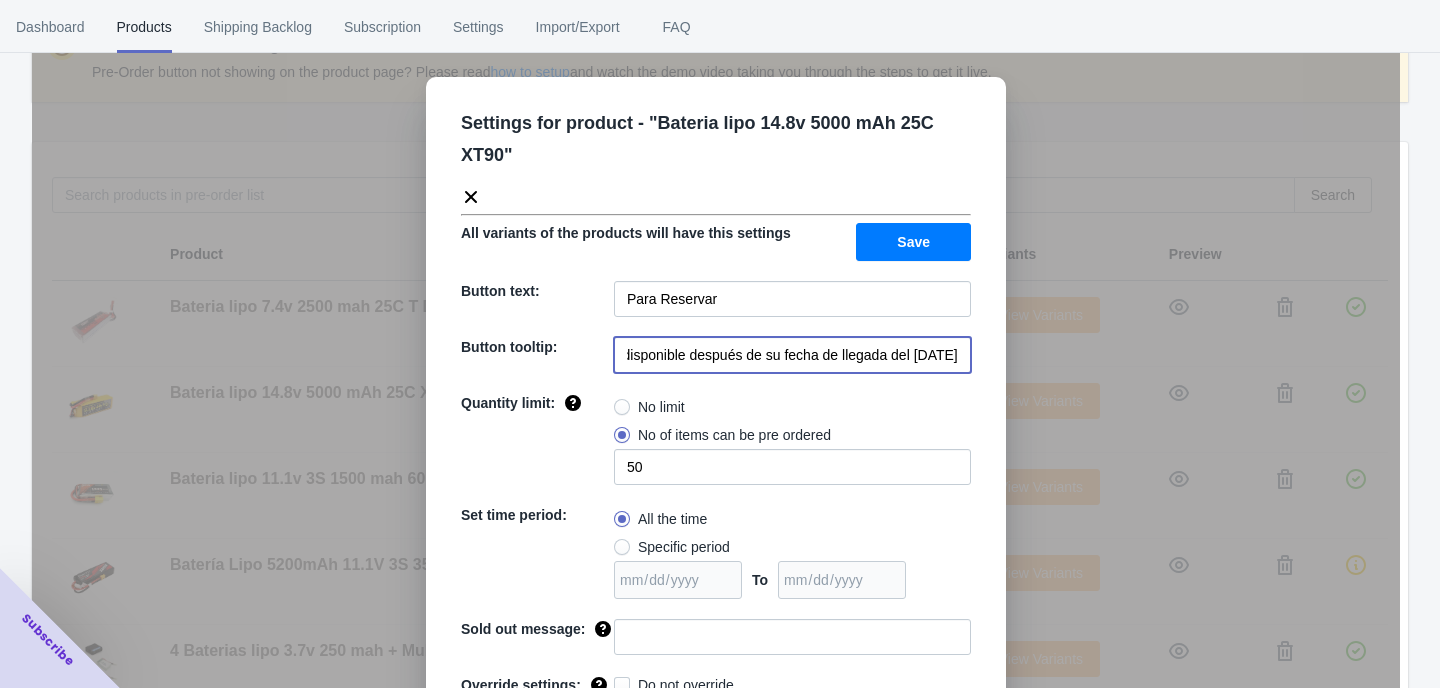 type on "El producto en reserva estará disponible después de su fecha de llegada del [DATE]" 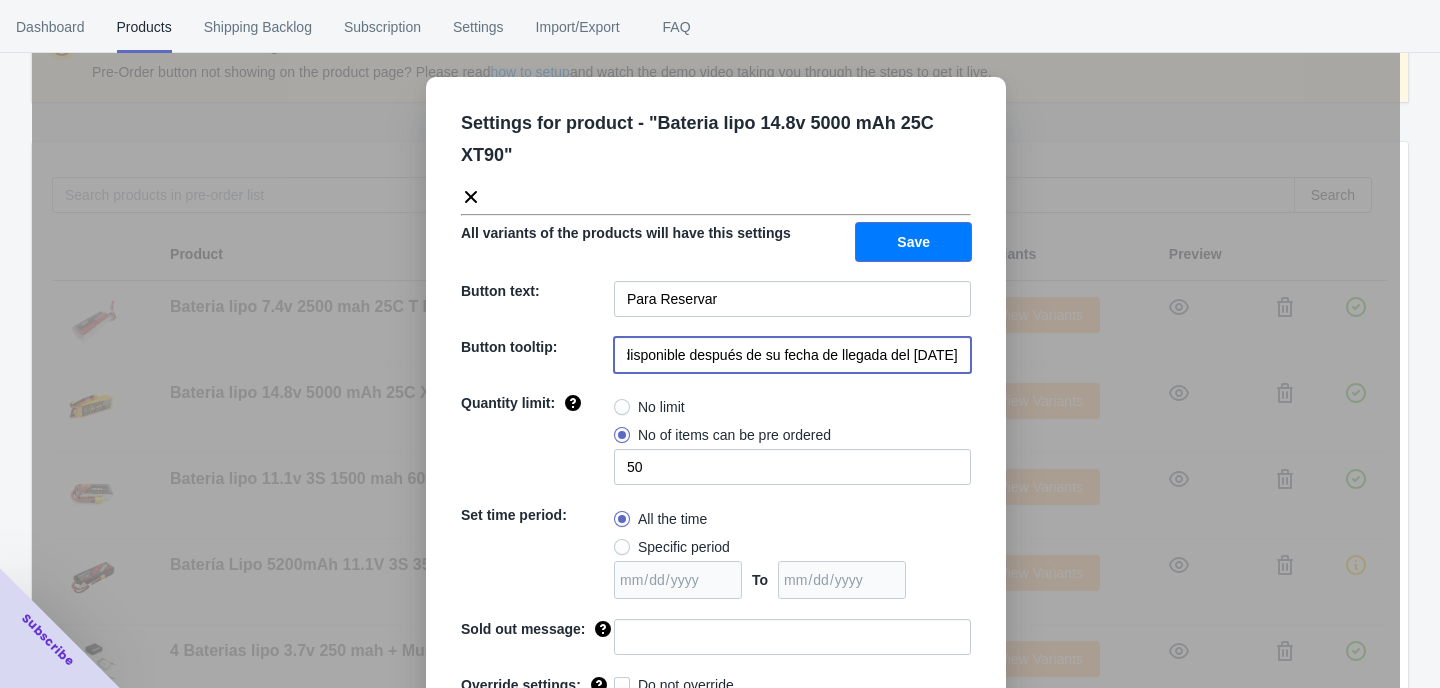 click on "Save" at bounding box center (913, 242) 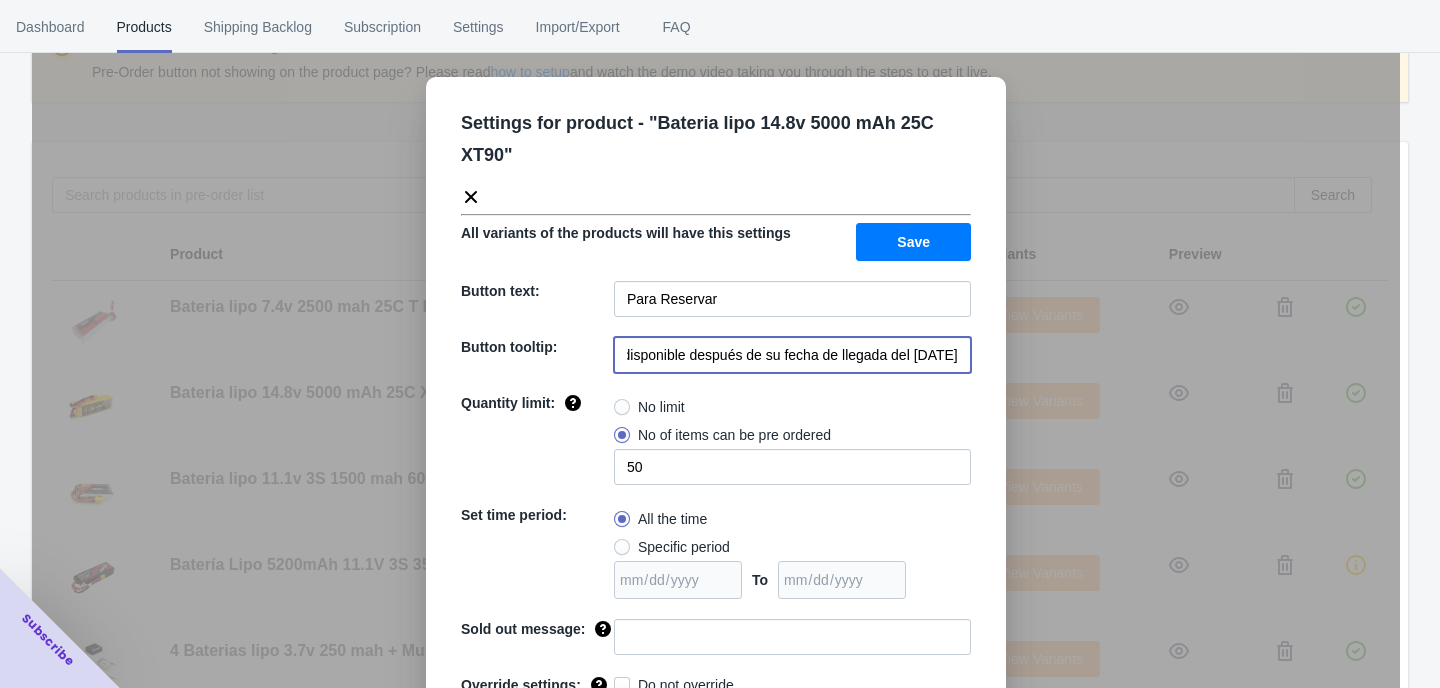 scroll, scrollTop: 0, scrollLeft: 0, axis: both 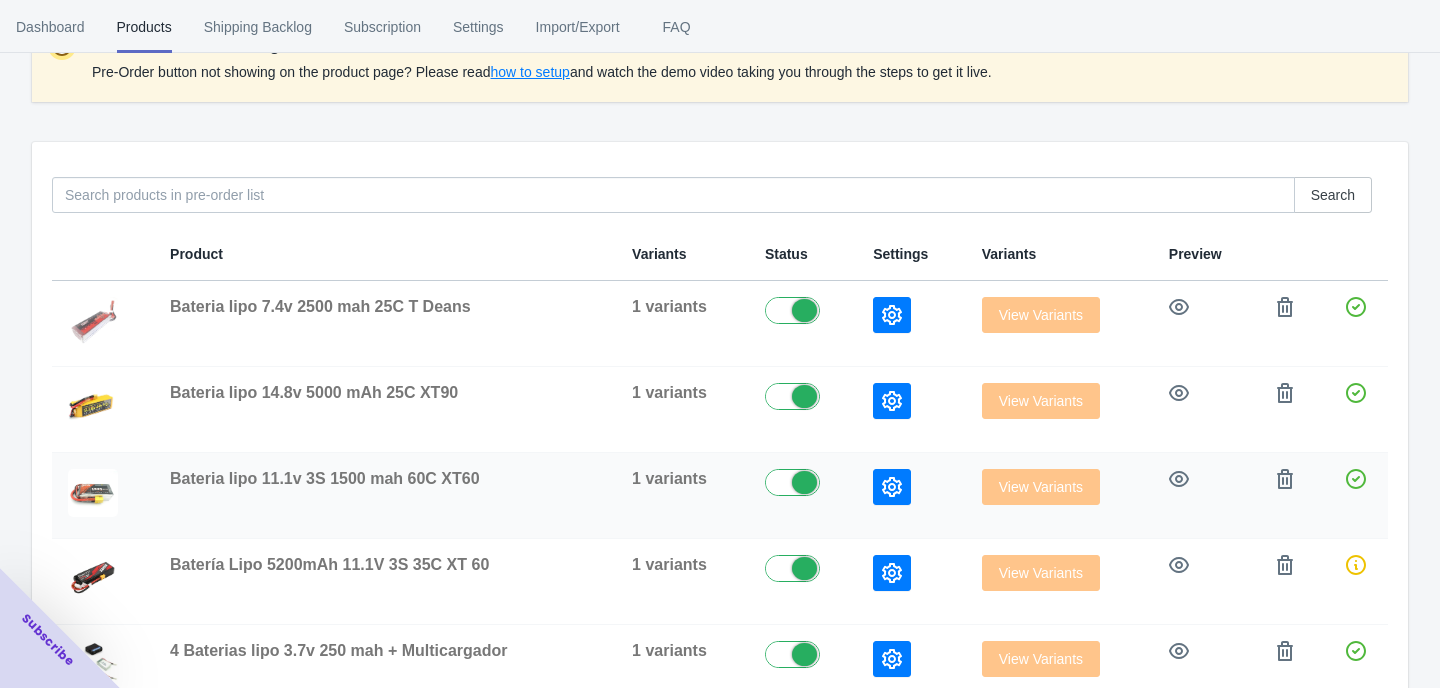 click at bounding box center (892, 487) 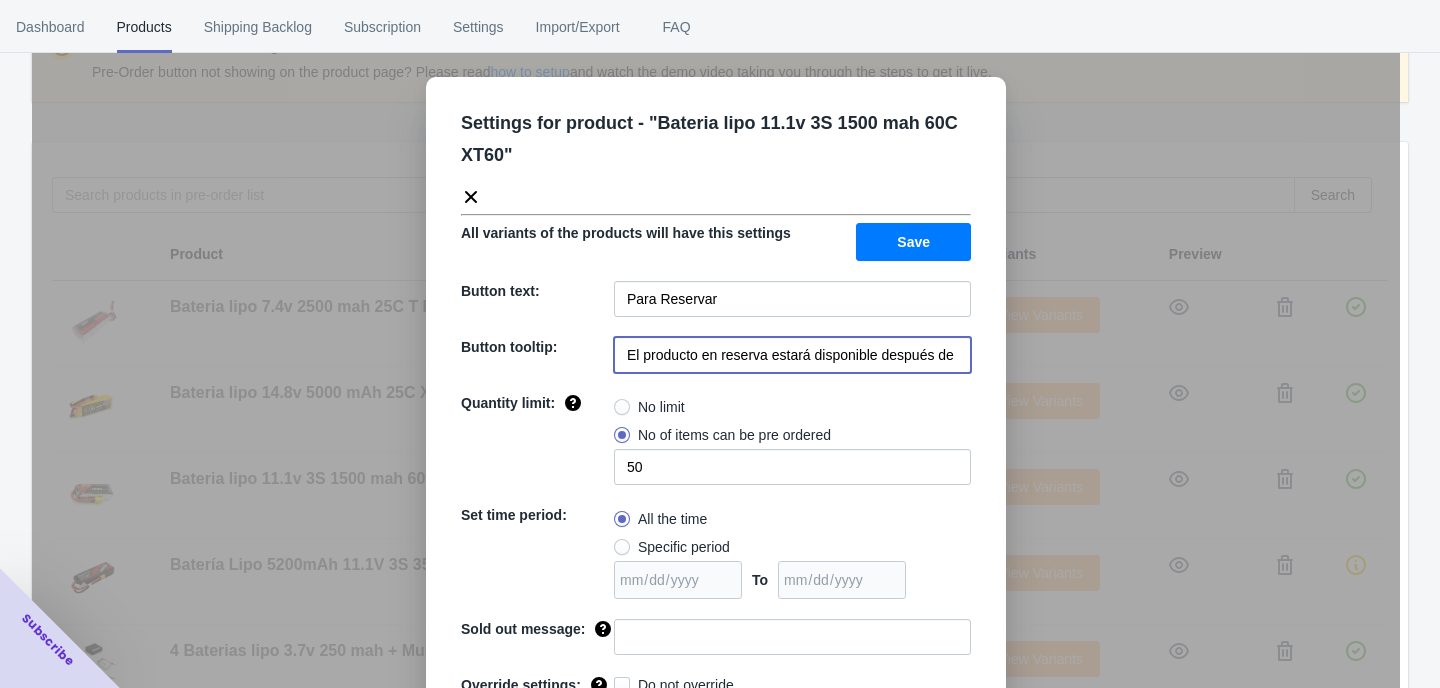 drag, startPoint x: 629, startPoint y: 354, endPoint x: 833, endPoint y: 428, distance: 217.00691 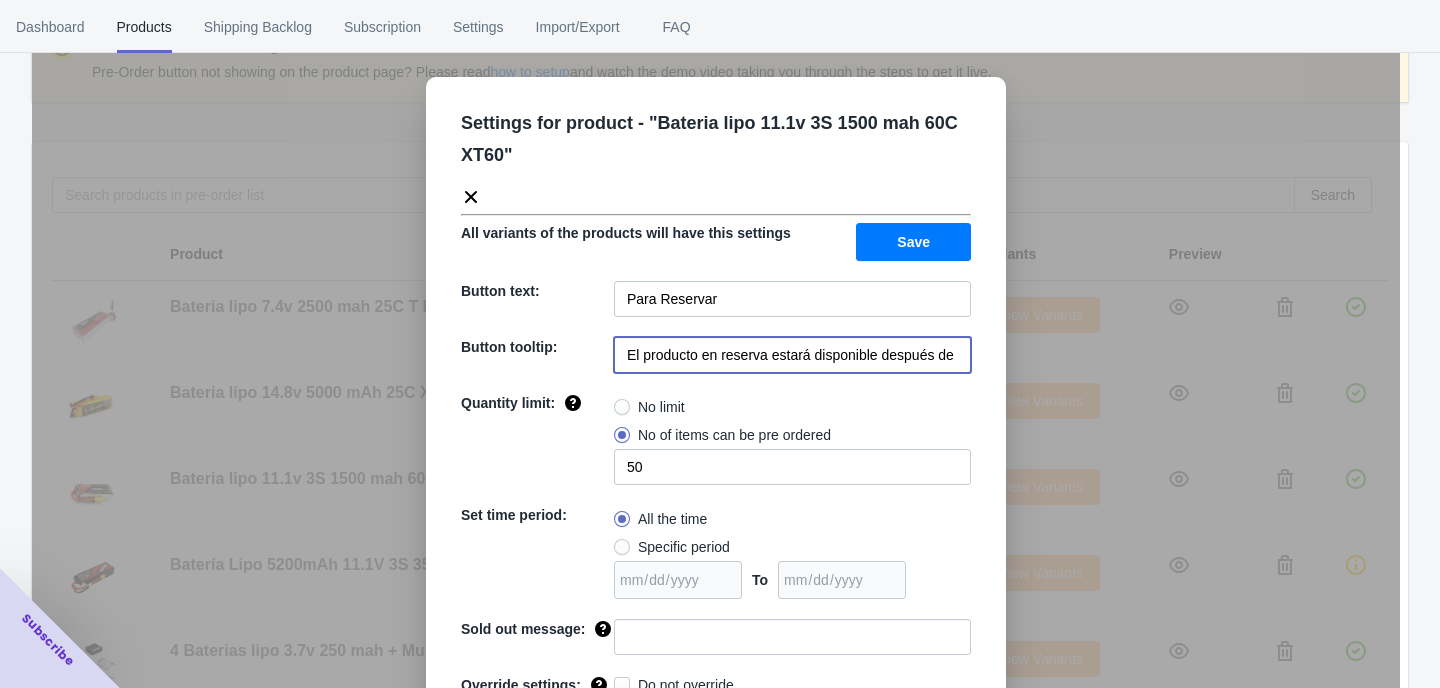 click on "Settings for product - " Bateria lipo 11.1v 3S 1500 mah 60C XT60 " All variants of the products will have this settings Save Button text: Para Reservar Button tooltip: El producto en reserva estará disponible después de su fecha de llegada del [DATE] Quantity limit: No limit No of items can be pre ordered 50 Set time period: All the time Specific period To Sold out message: Override settings: Do not override Cancel Save" at bounding box center (716, 431) 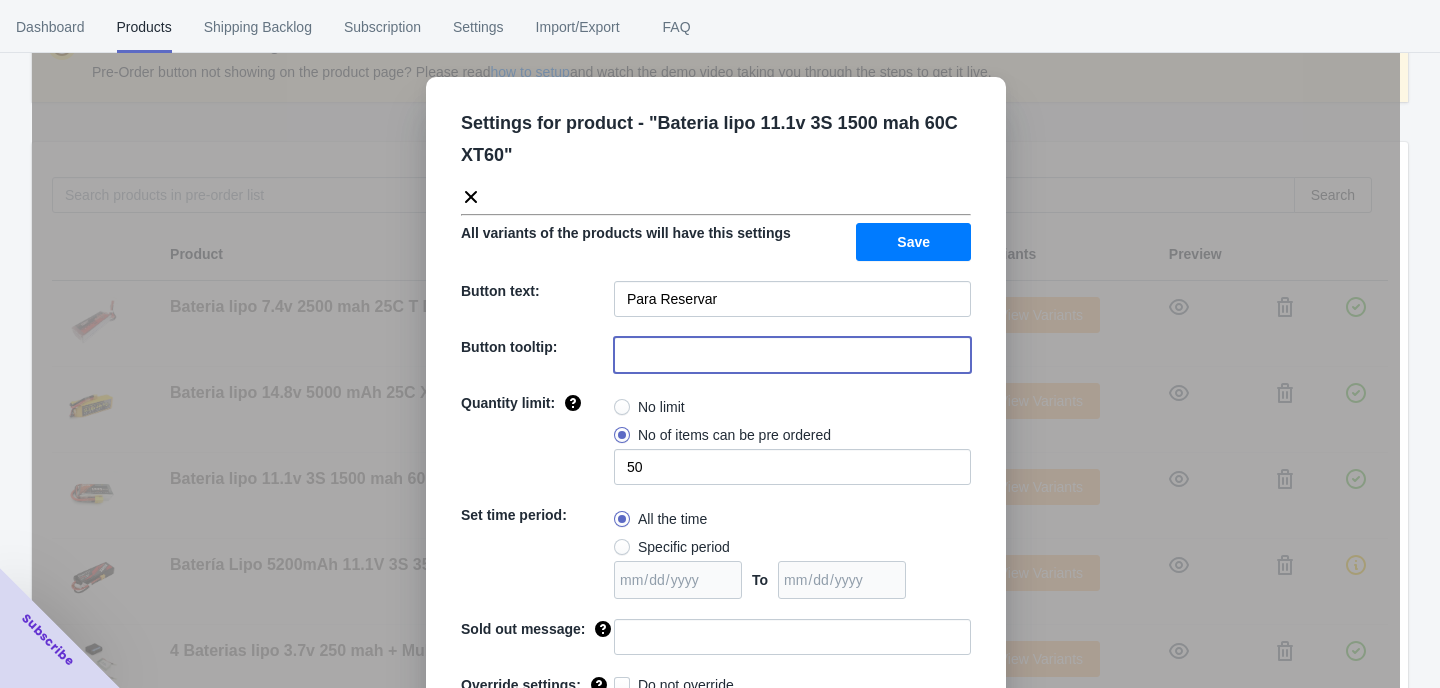 paste on "El producto en reserva estará disponible después de su fecha de llegada del [DATE]" 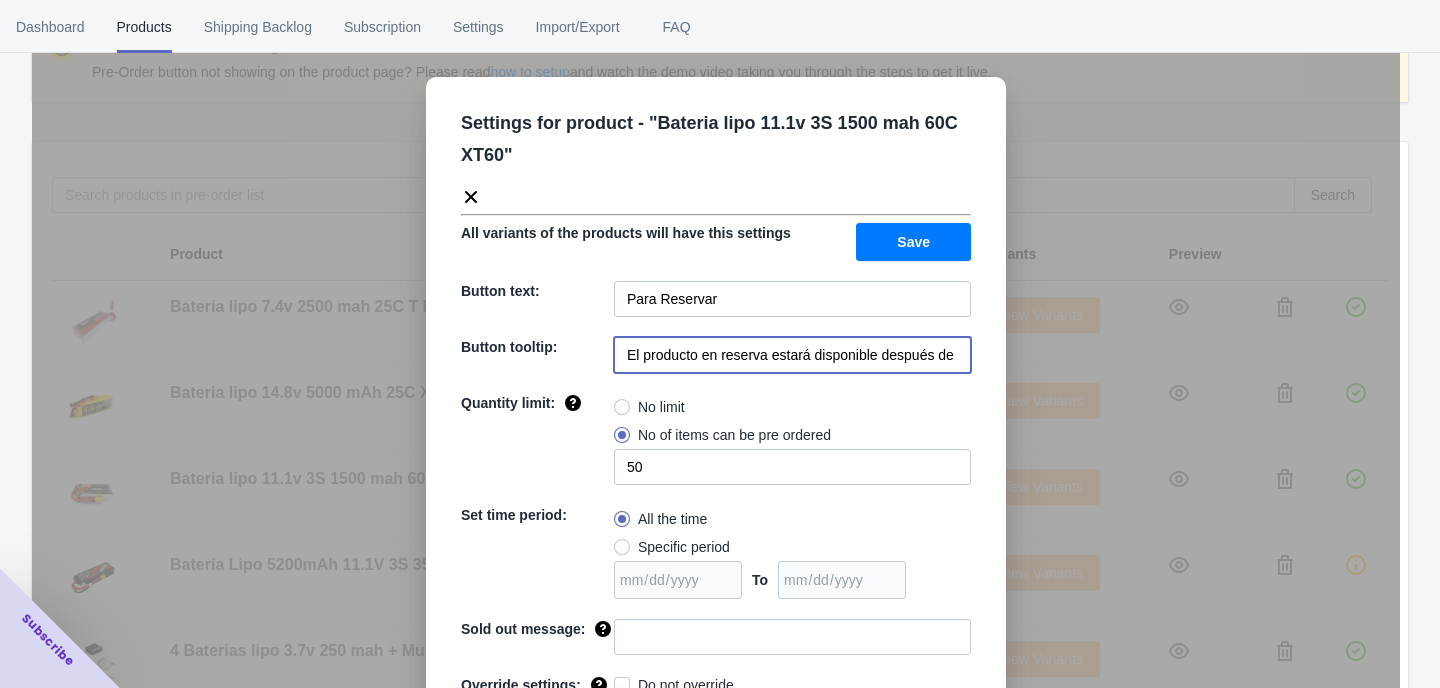 scroll, scrollTop: 0, scrollLeft: 250, axis: horizontal 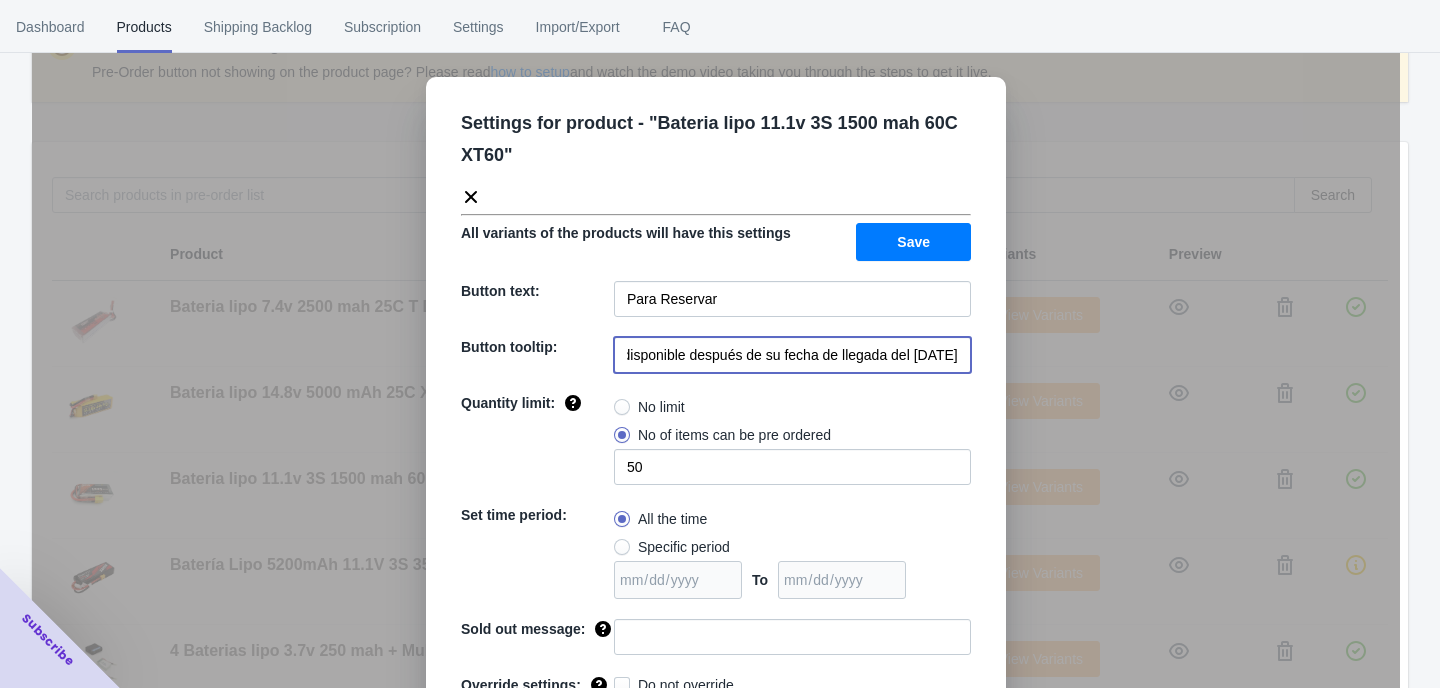type on "El producto en reserva estará disponible después de su fecha de llegada del [DATE]" 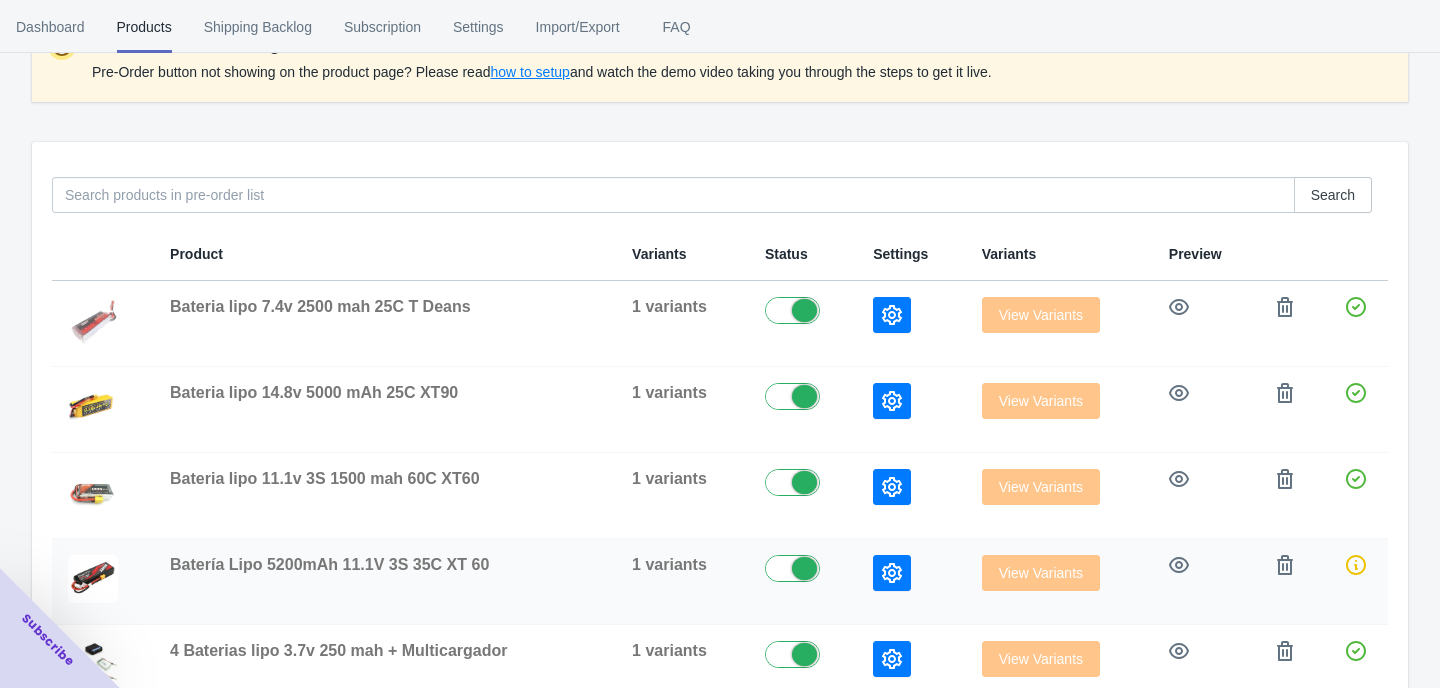 click 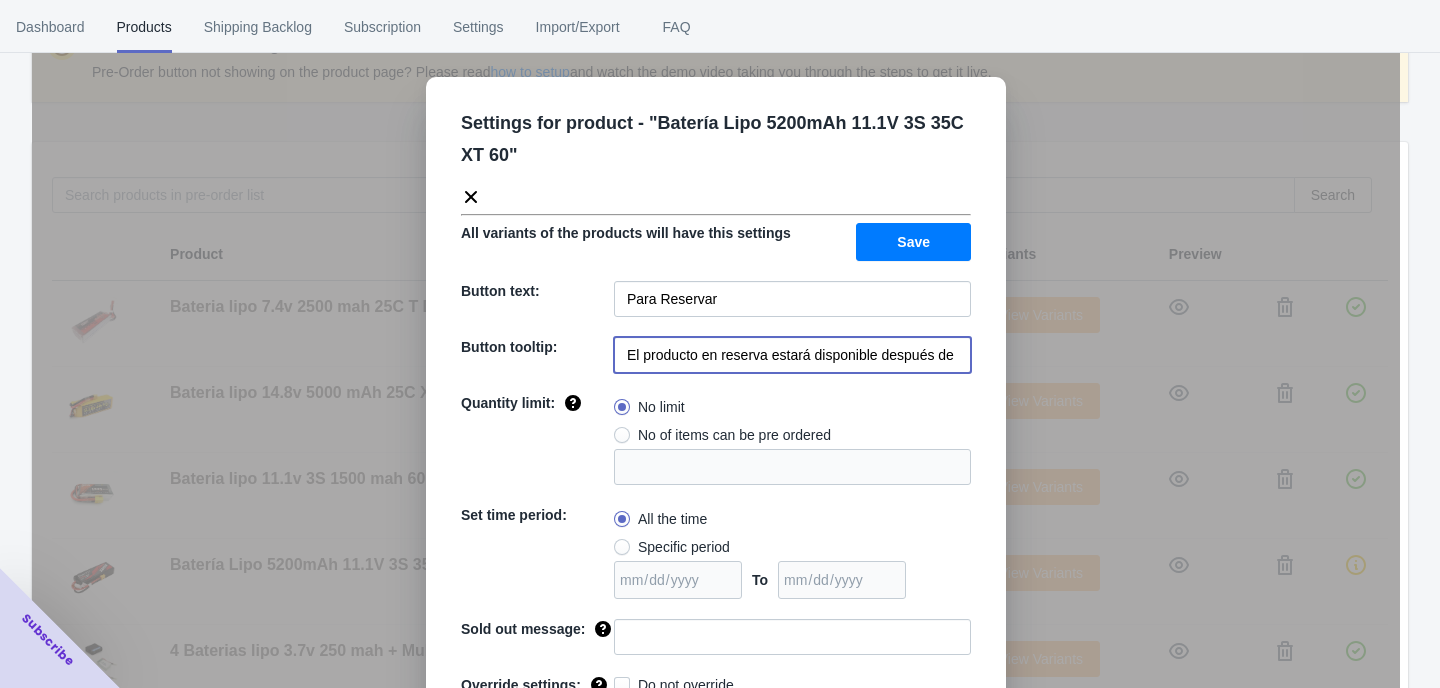 drag, startPoint x: 625, startPoint y: 358, endPoint x: 703, endPoint y: 410, distance: 93.74433 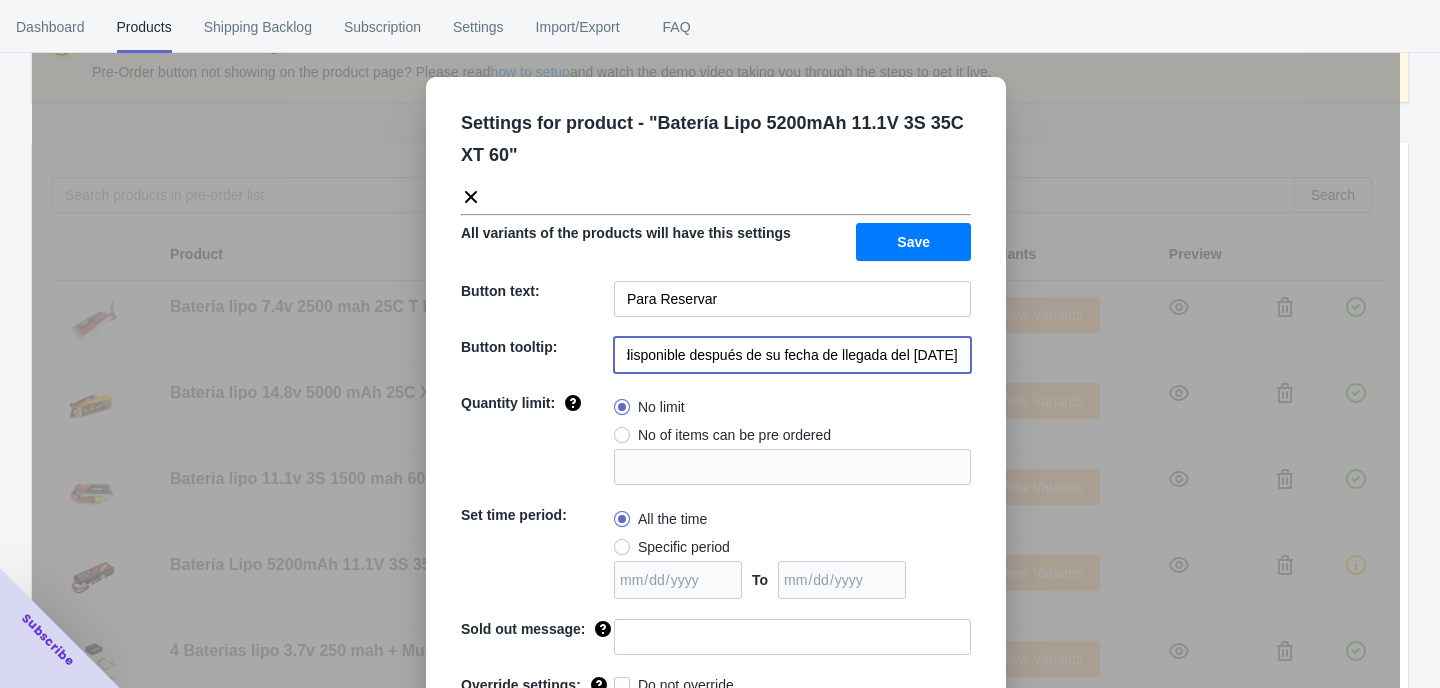 type on "El producto en reserva estará disponible después de su fecha de llegada del [DATE]" 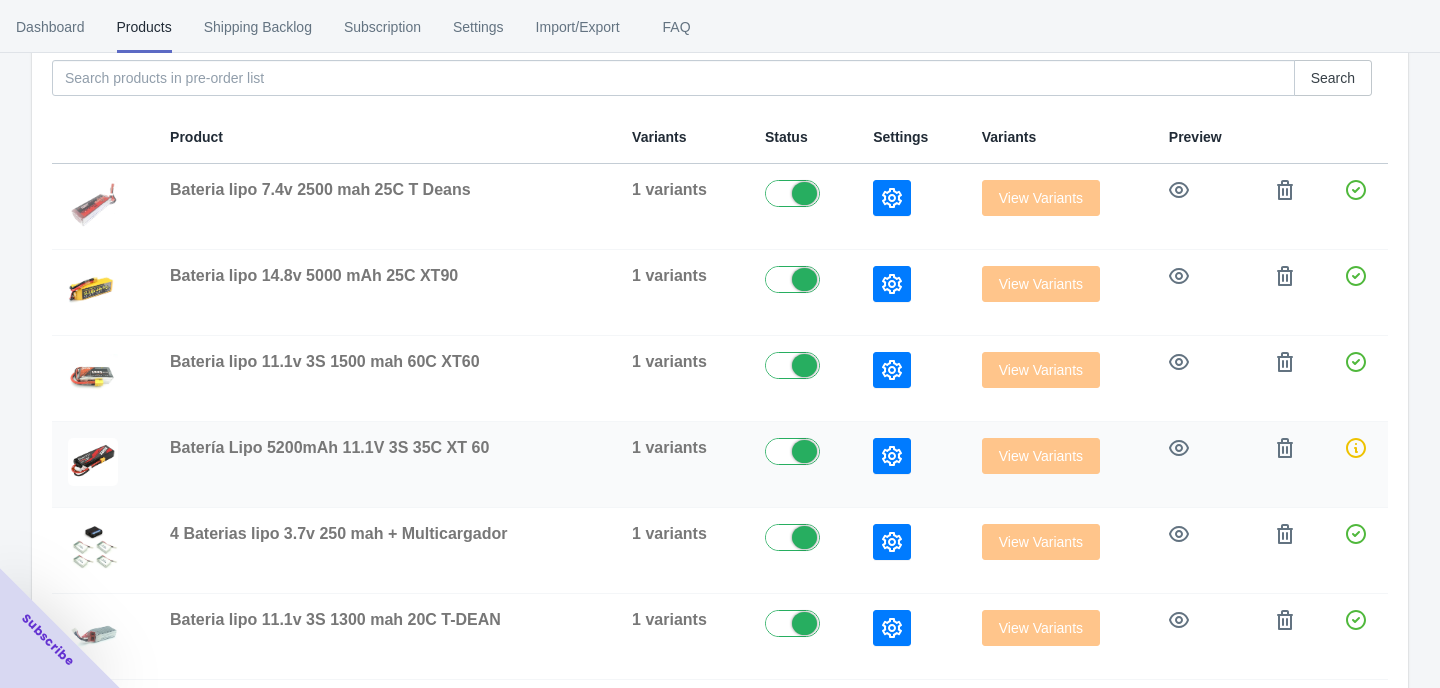 scroll, scrollTop: 383, scrollLeft: 0, axis: vertical 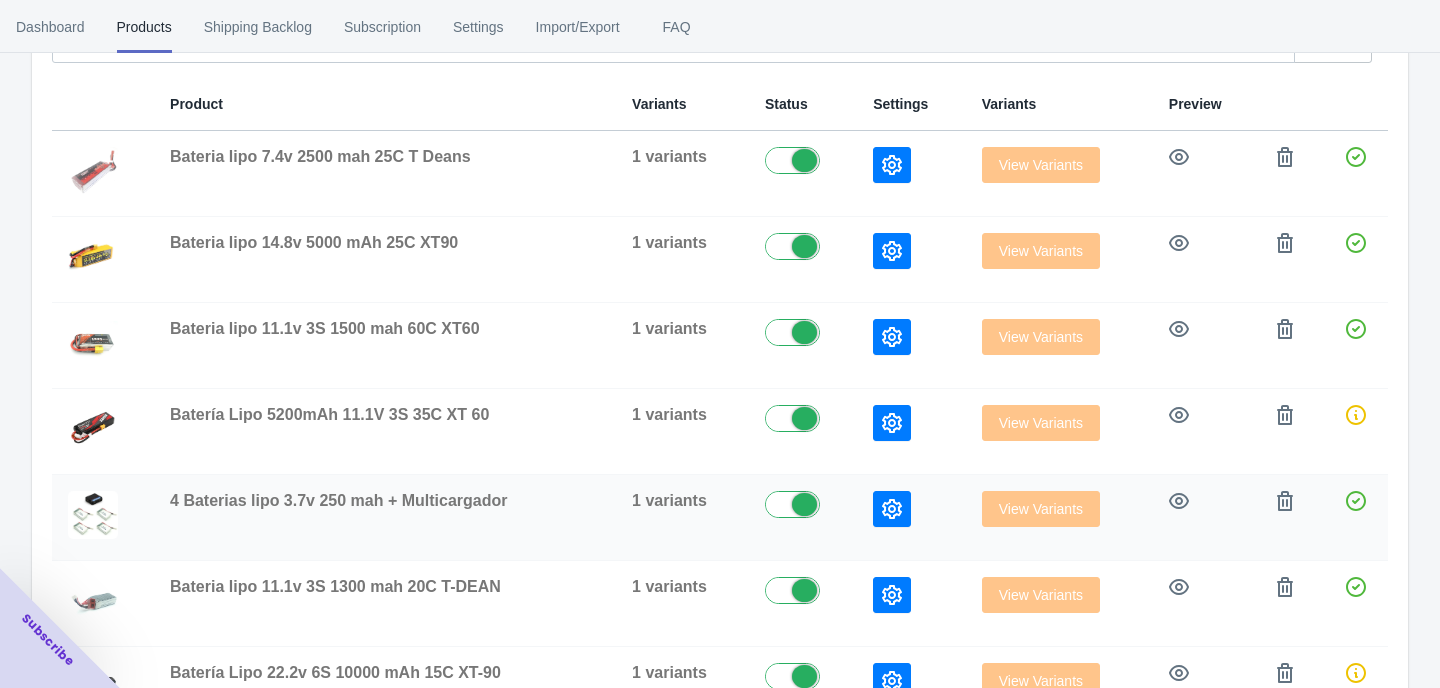 click 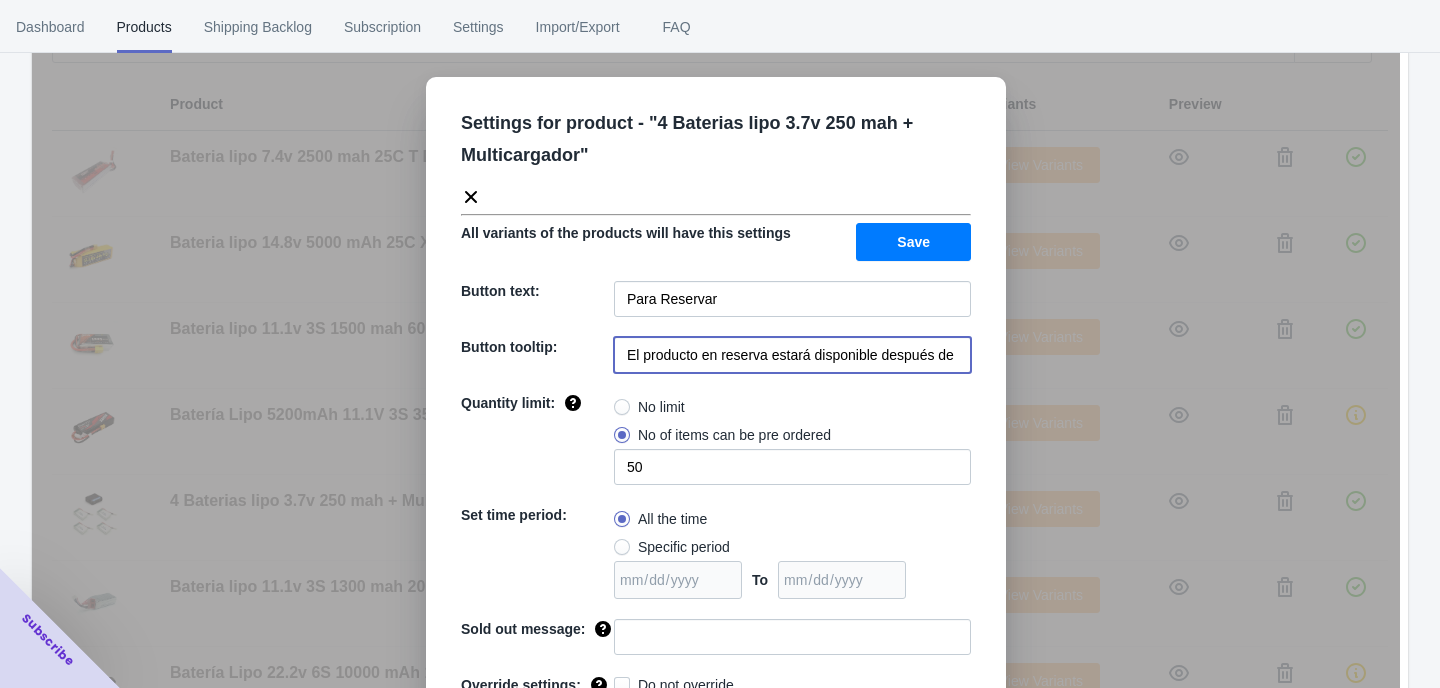 drag, startPoint x: 628, startPoint y: 354, endPoint x: 828, endPoint y: 401, distance: 205.44829 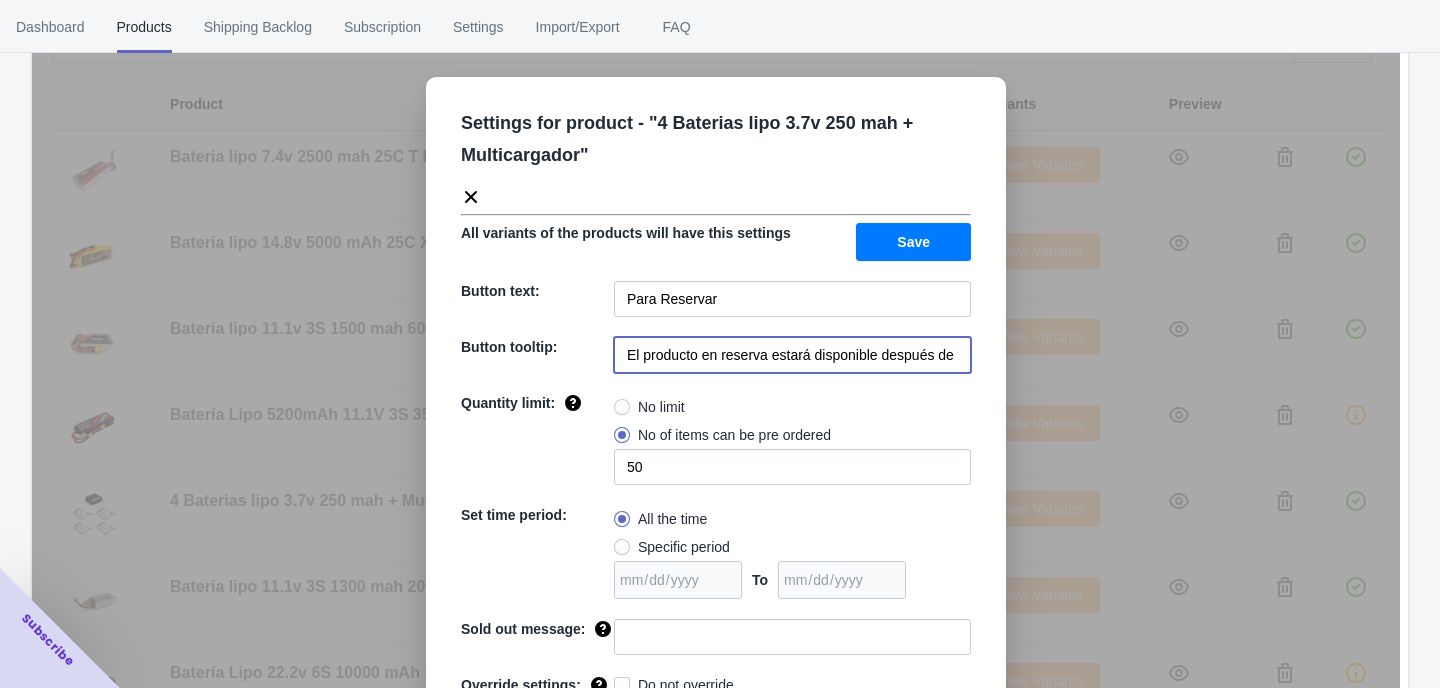 click on "Settings for product - " 4 Baterias lipo 3.7v 250 mah + Multicargador " All variants of the products will have this settings Save Button text: Para Reservar Button tooltip: El producto en reserva estará disponible después de su fecha de llegada del [DATE] Quantity limit: No limit No of items can be pre ordered 50 Set time period: All the time Specific period To Sold out message: Override settings: Do not override Cancel Save" at bounding box center (716, 431) 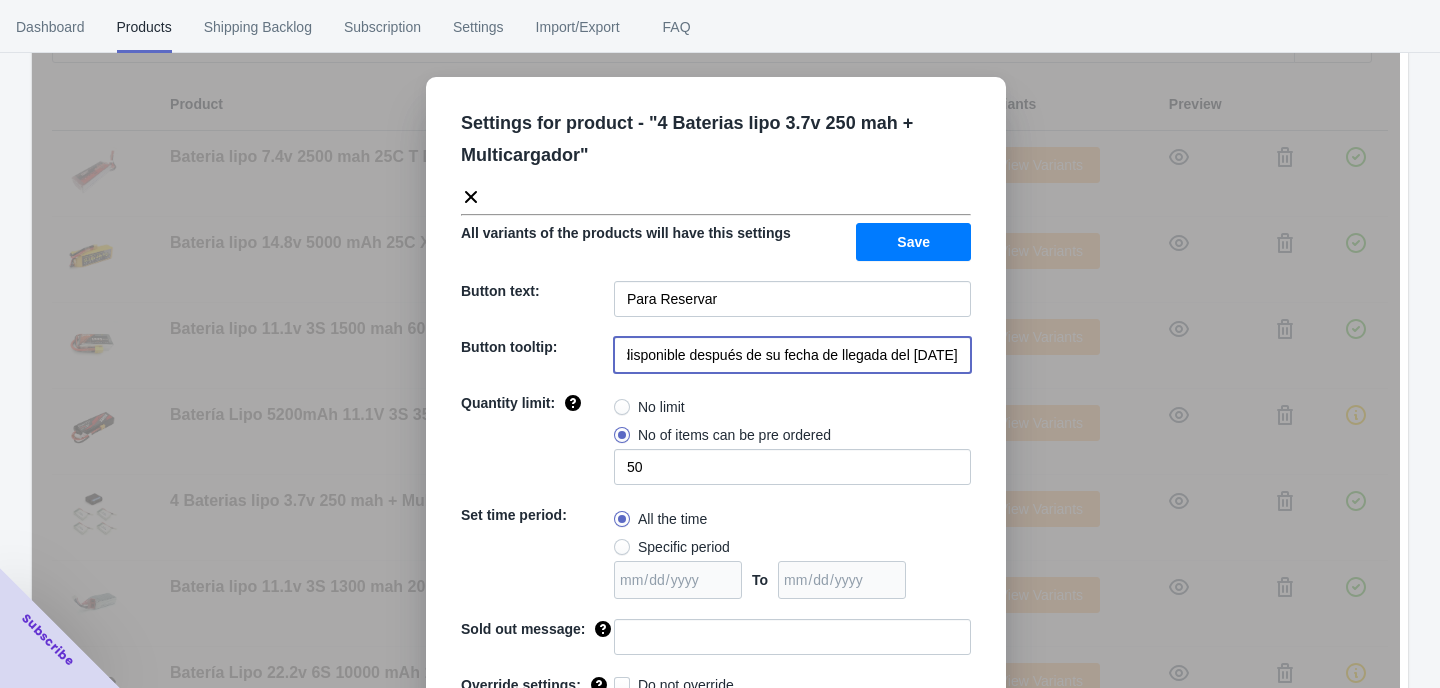 type on "El producto en reserva estará disponible después de su fecha de llegada del [DATE]" 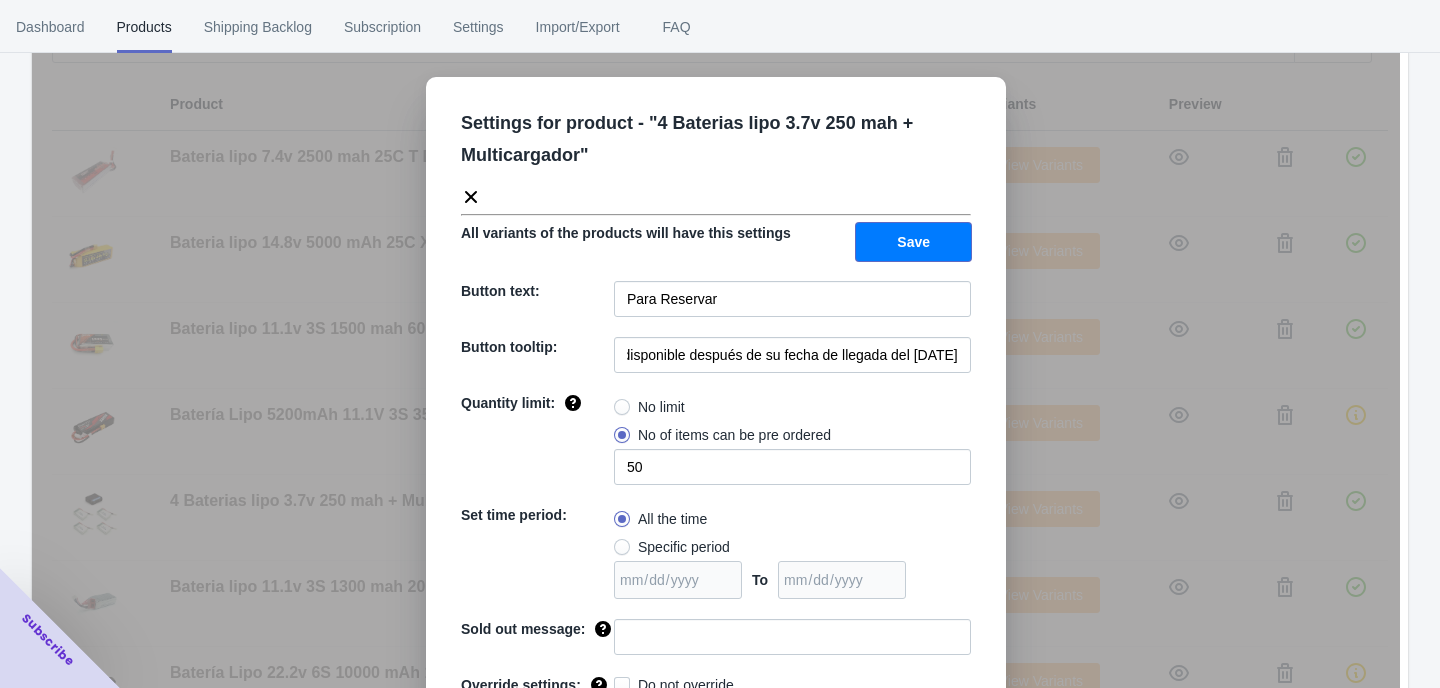 scroll, scrollTop: 0, scrollLeft: 0, axis: both 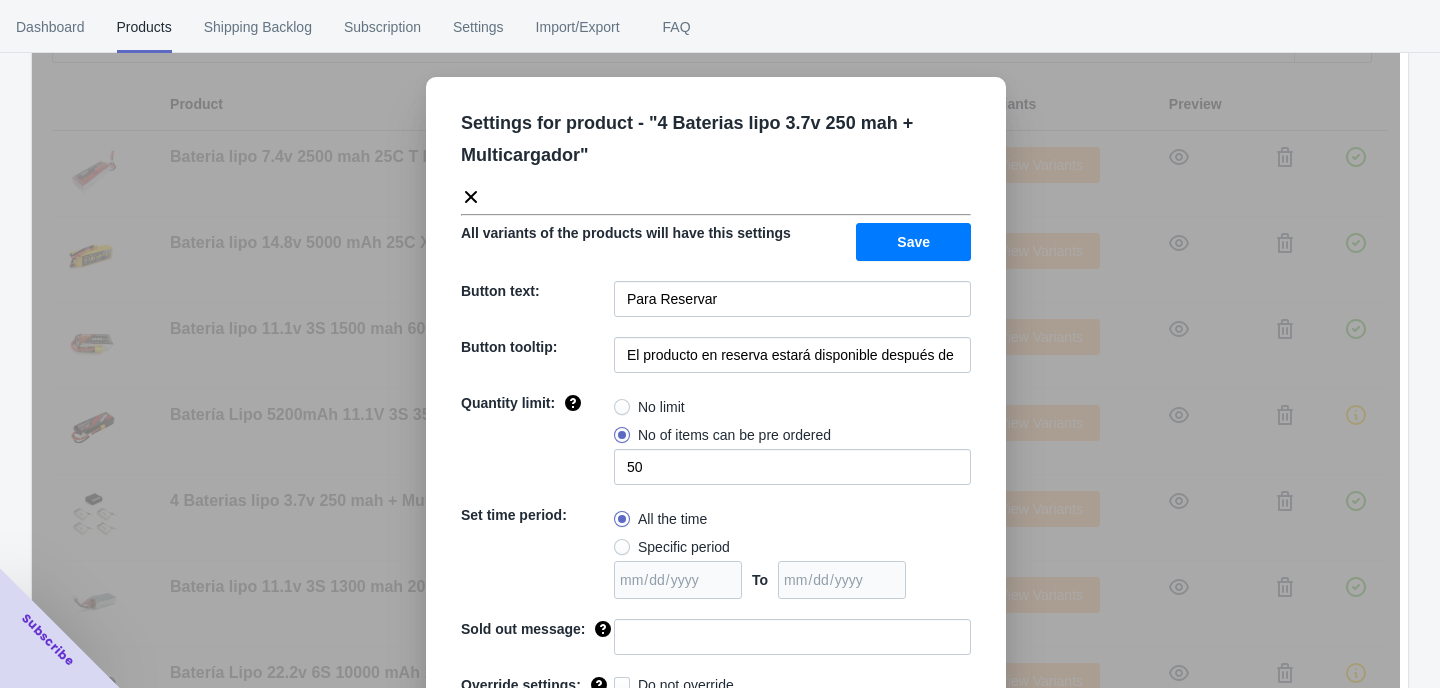 click on "Save" at bounding box center (913, 242) 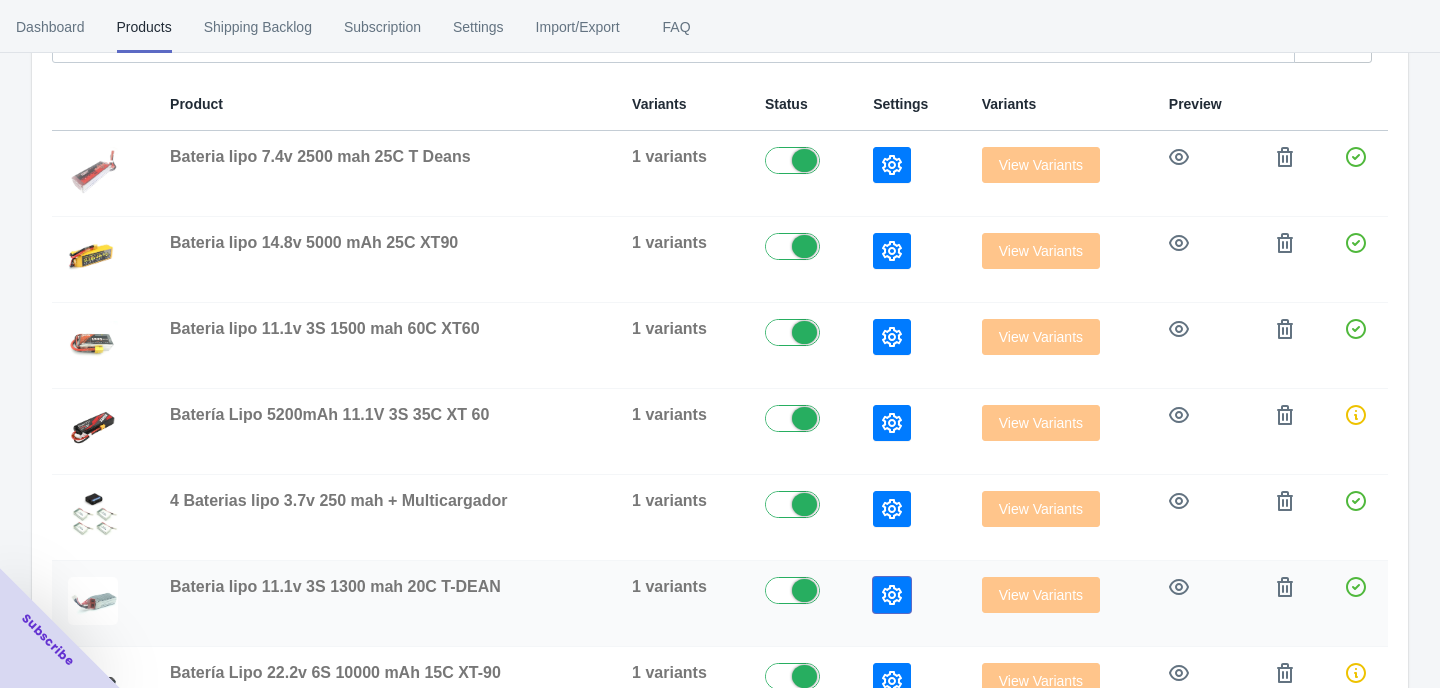 click at bounding box center [892, 595] 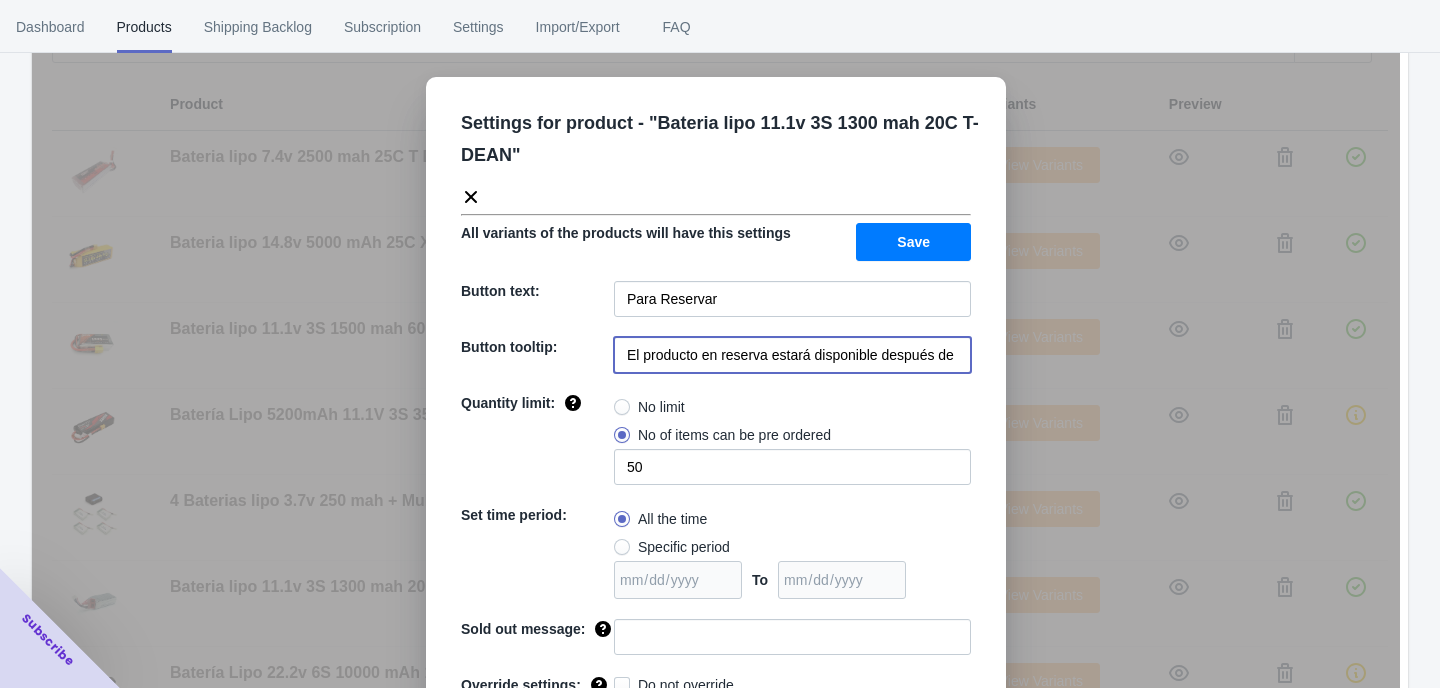 drag, startPoint x: 627, startPoint y: 352, endPoint x: 821, endPoint y: 404, distance: 200.8482 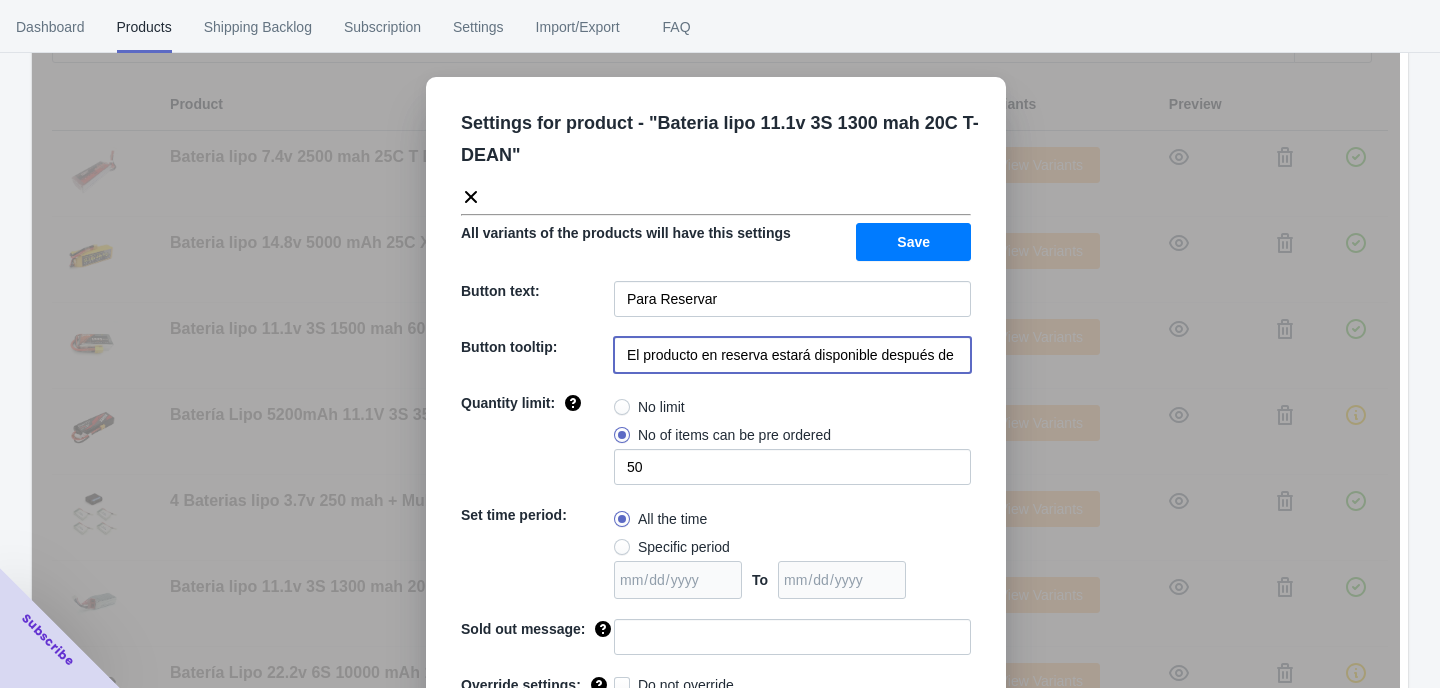 click on "Settings for product - " Bateria lipo 11.1v 3S 1300 mah 20C T-DEAN " All variants of the products will have this settings Save Button text: Para Reservar Button tooltip: El producto en reserva estará disponible después de su fecha de llegada del [DATE] Quantity limit: No limit No of items can be pre ordered 50 Set time period: All the time Specific period To Sold out message: Override settings: Do not override Cancel Save" at bounding box center (716, 431) 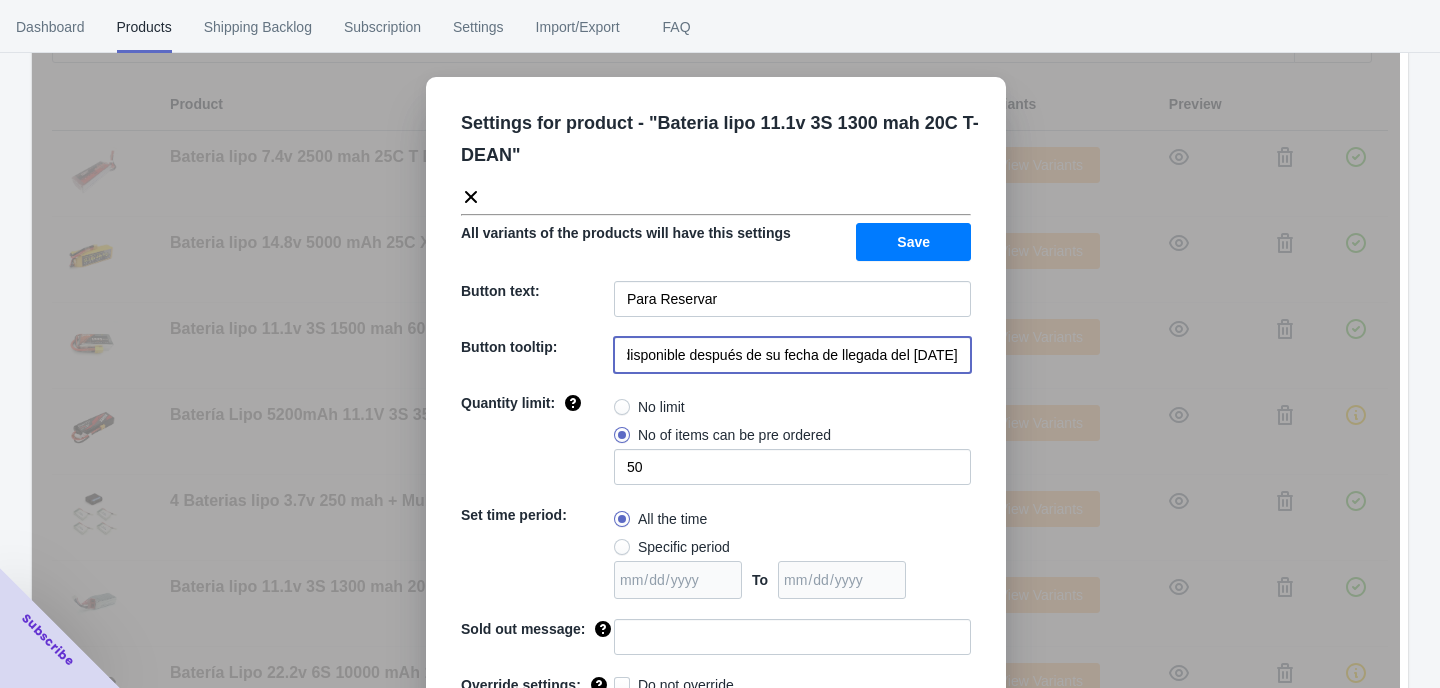 type on "El producto en reserva estará disponible después de su fecha de llegada del [DATE]" 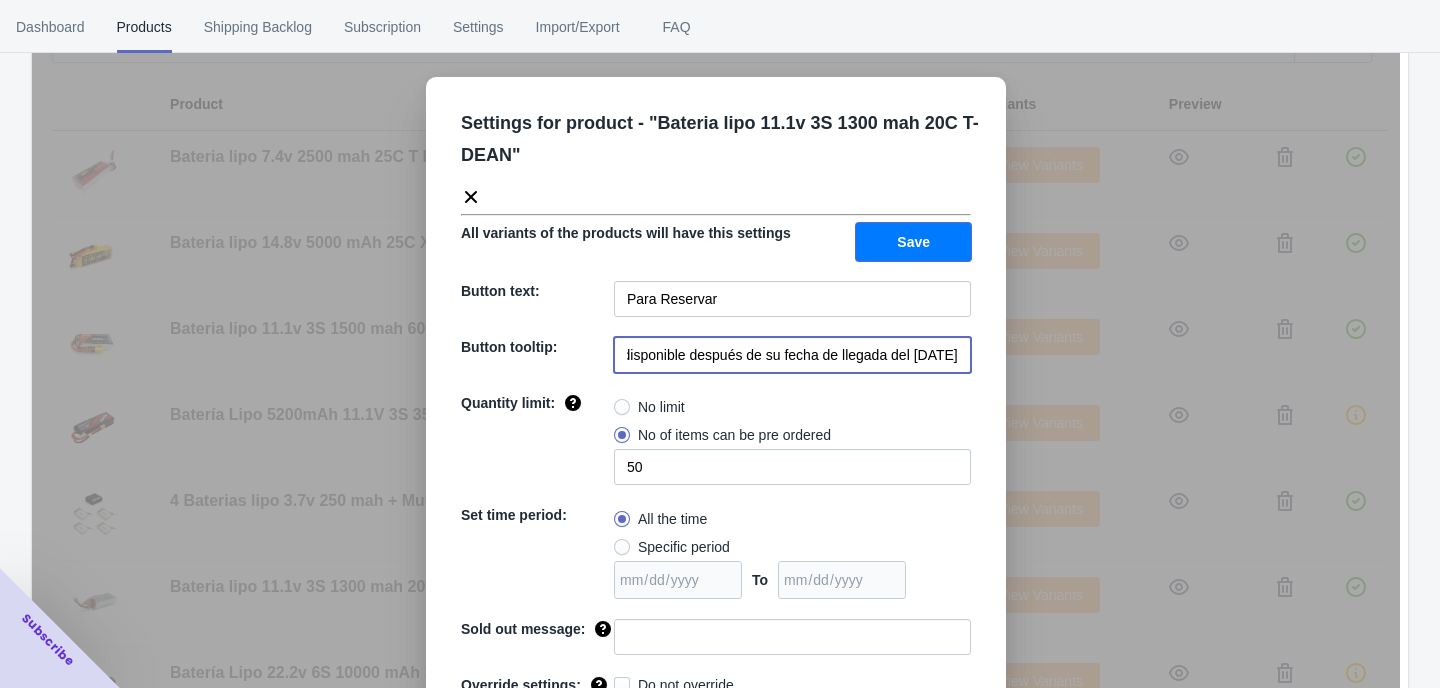 scroll, scrollTop: 0, scrollLeft: 0, axis: both 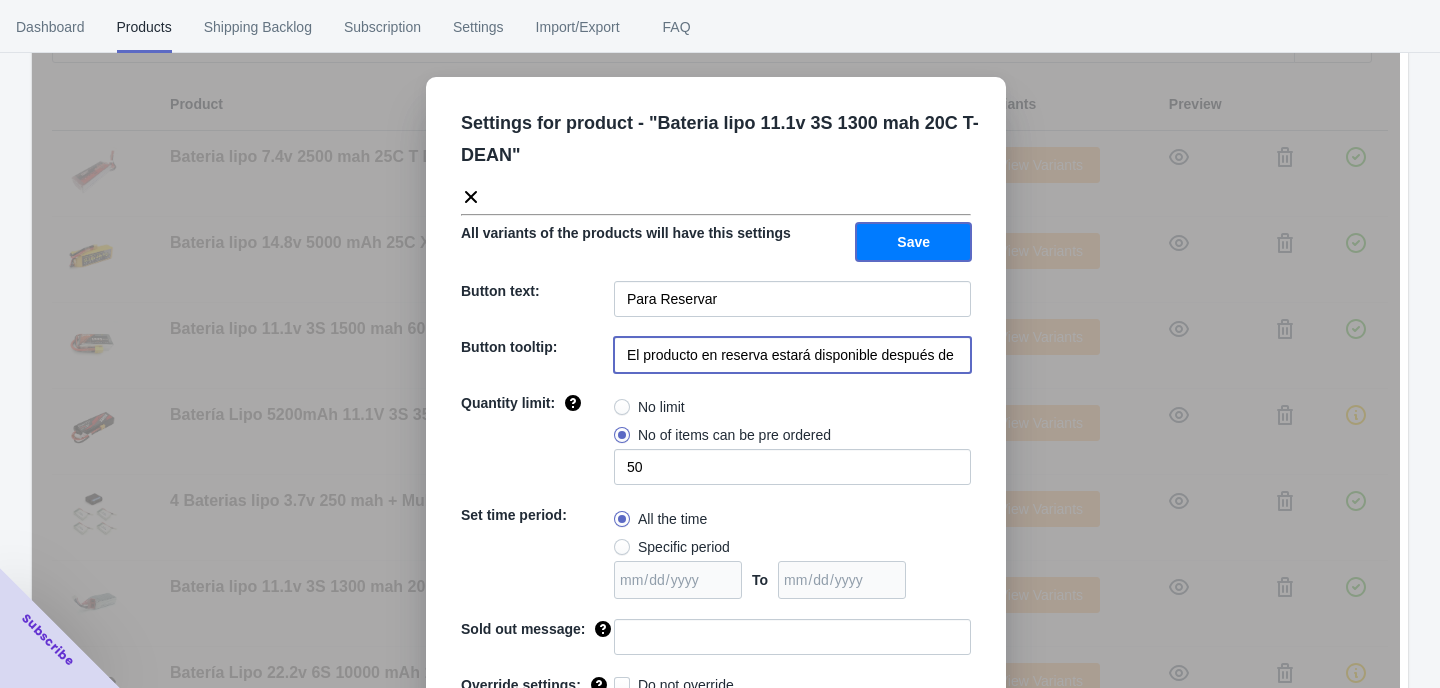 click on "Save" at bounding box center [913, 242] 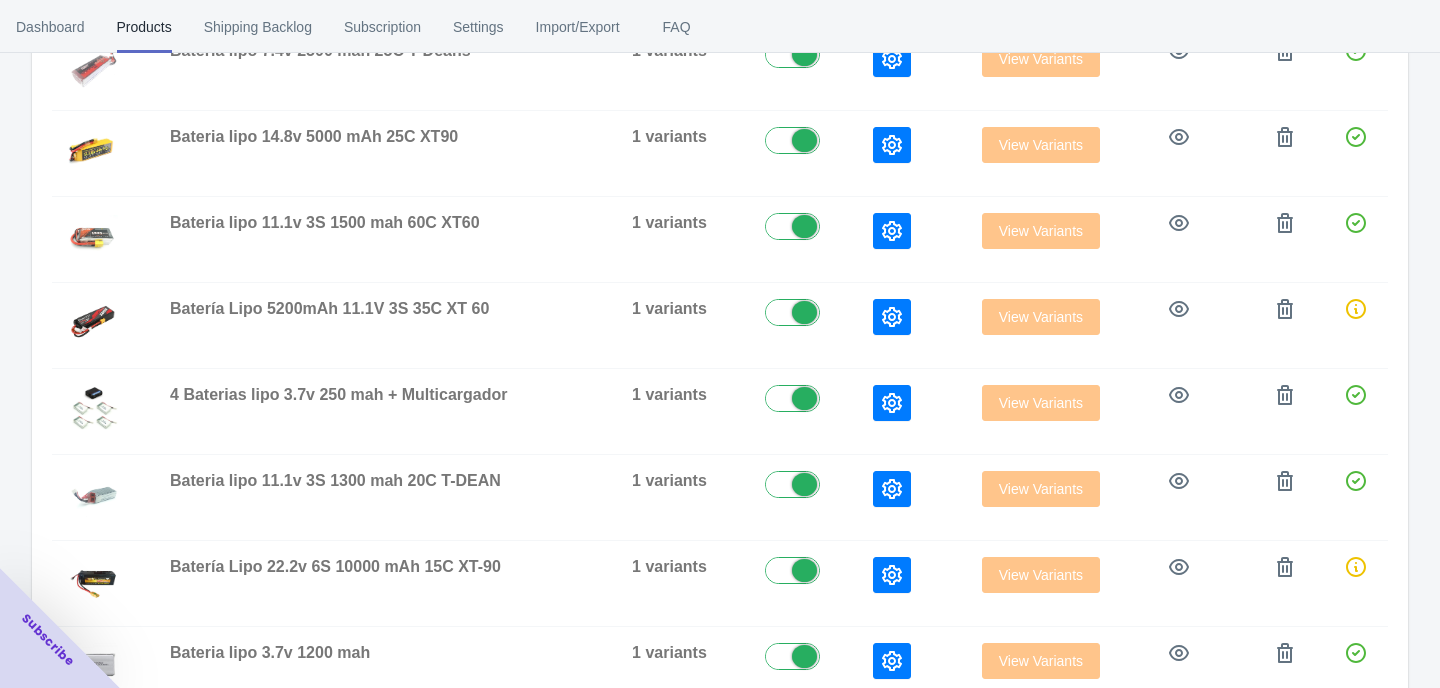 scroll, scrollTop: 497, scrollLeft: 0, axis: vertical 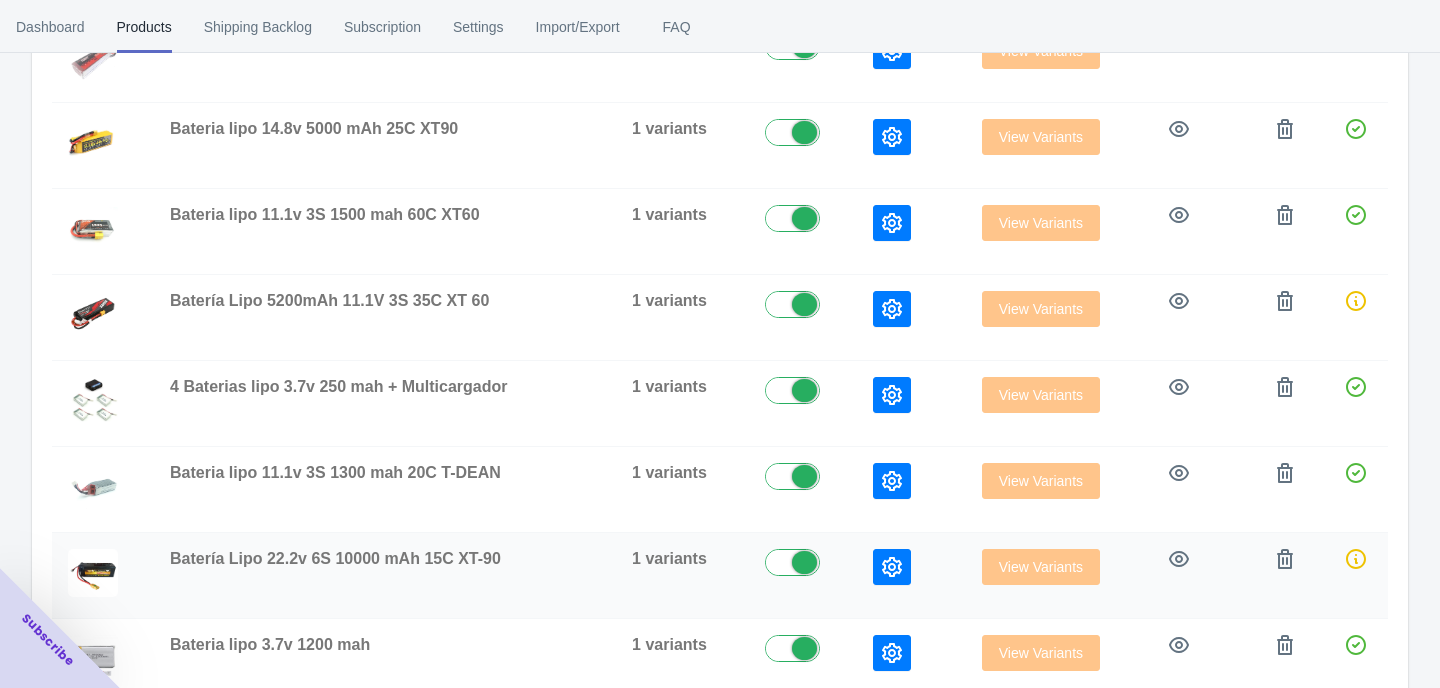 click at bounding box center (892, 567) 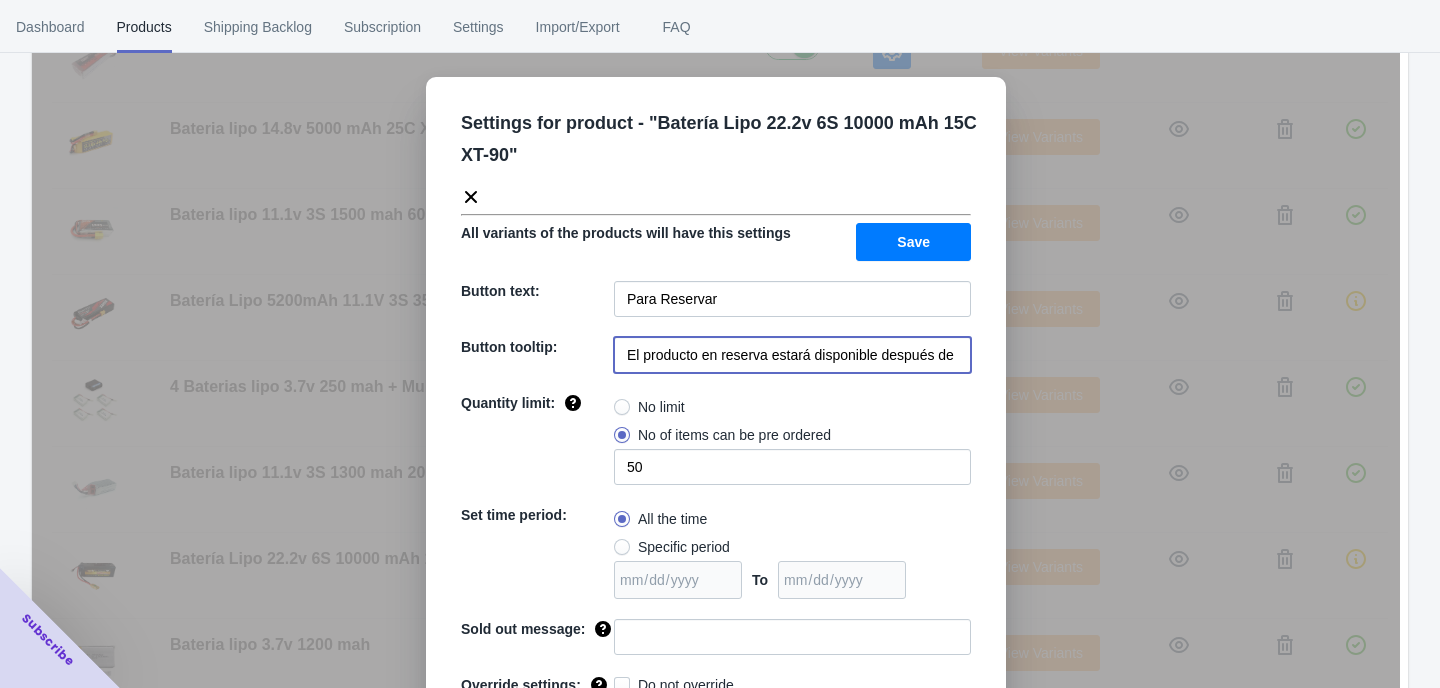 drag, startPoint x: 629, startPoint y: 354, endPoint x: 861, endPoint y: 402, distance: 236.91348 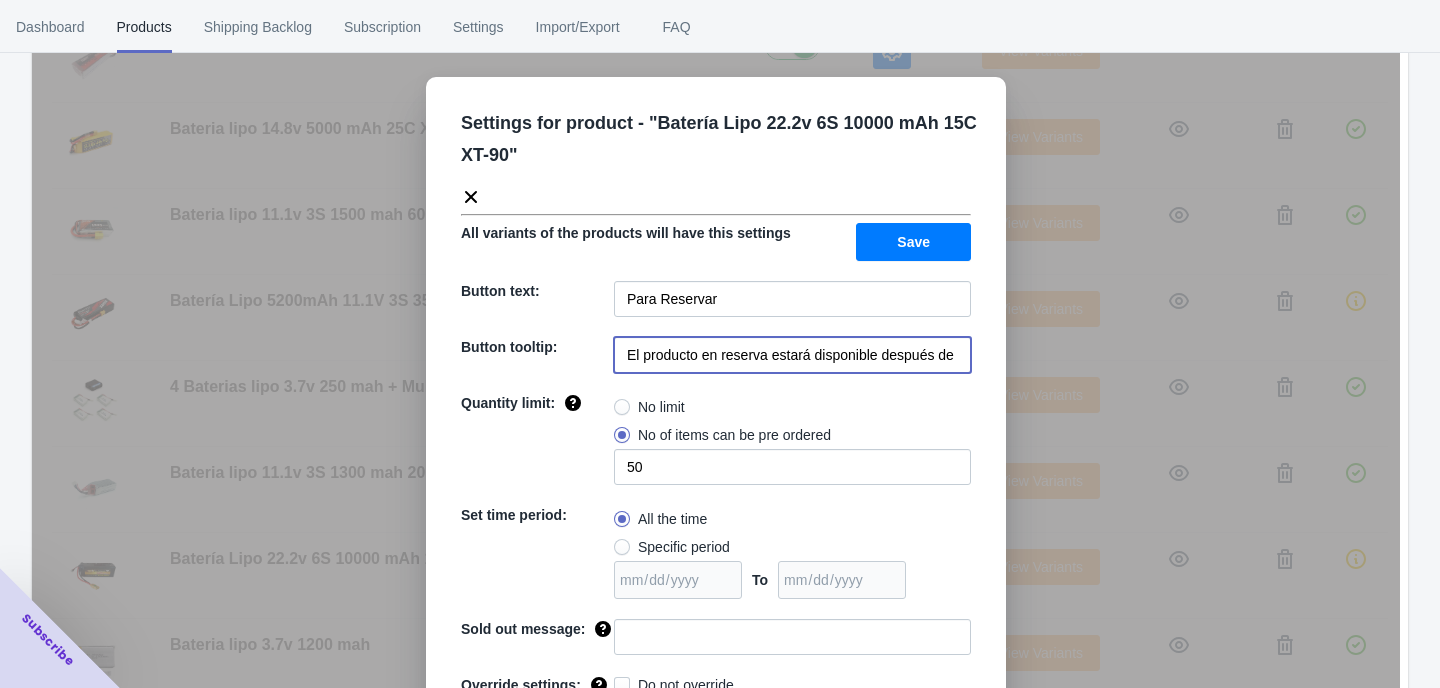 click on "Settings for product - " Batería Lipo 22.2v 6S 10000 mAh 15C XT-90 " All variants of the products will have this settings Save Button text: Para Reservar Button tooltip: El producto en reserva estará disponible después de su fecha de llegada del [DATE] Quantity limit: No limit No of items can be pre ordered 50 Set time period: All the time Specific period To Sold out message: Override settings: Do not override Cancel Save" at bounding box center (716, 431) 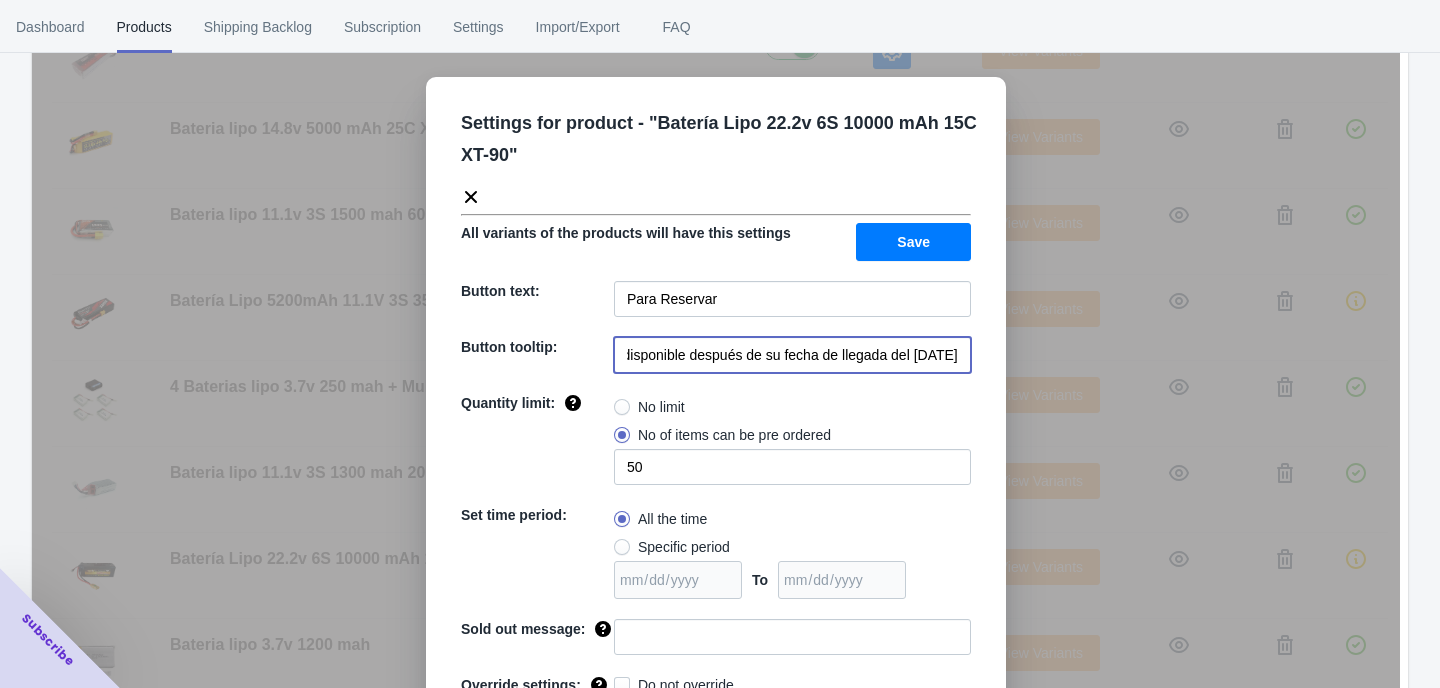 type on "El producto en reserva estará disponible después de su fecha de llegada del [DATE]" 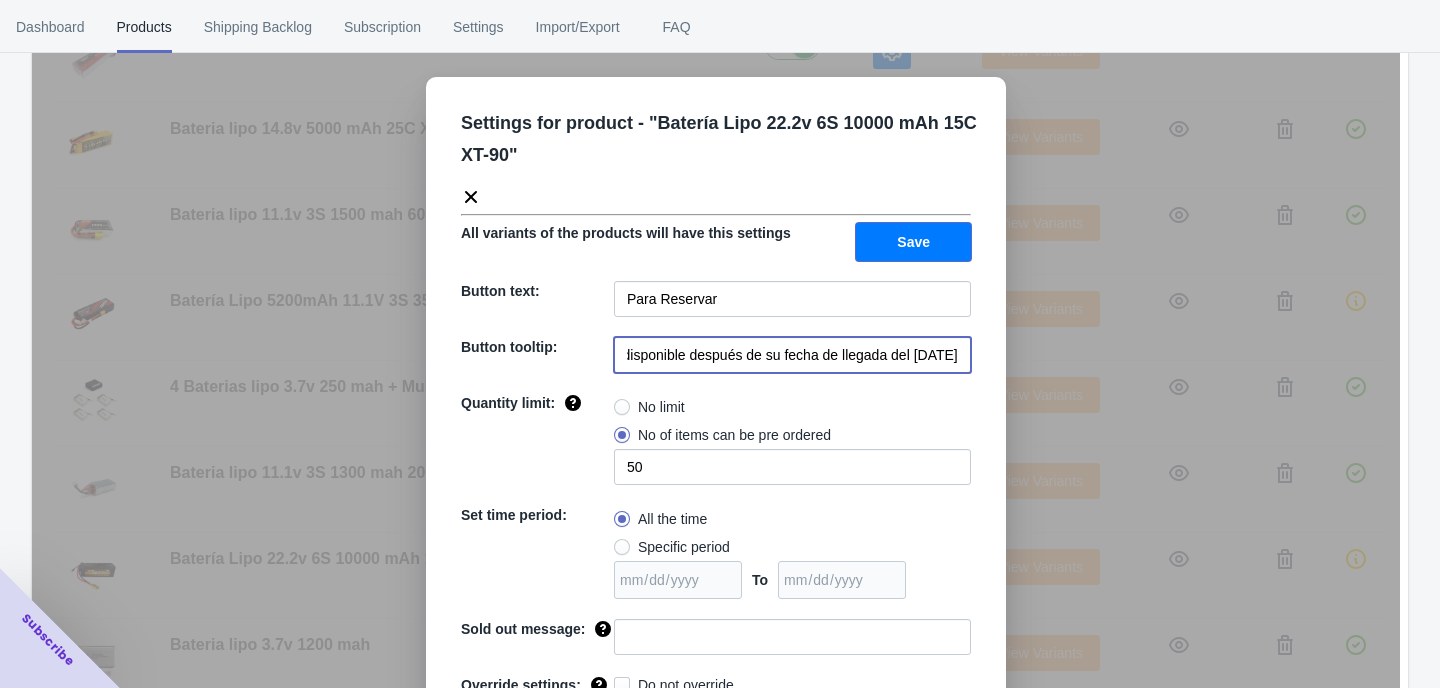 click on "Save" at bounding box center [913, 242] 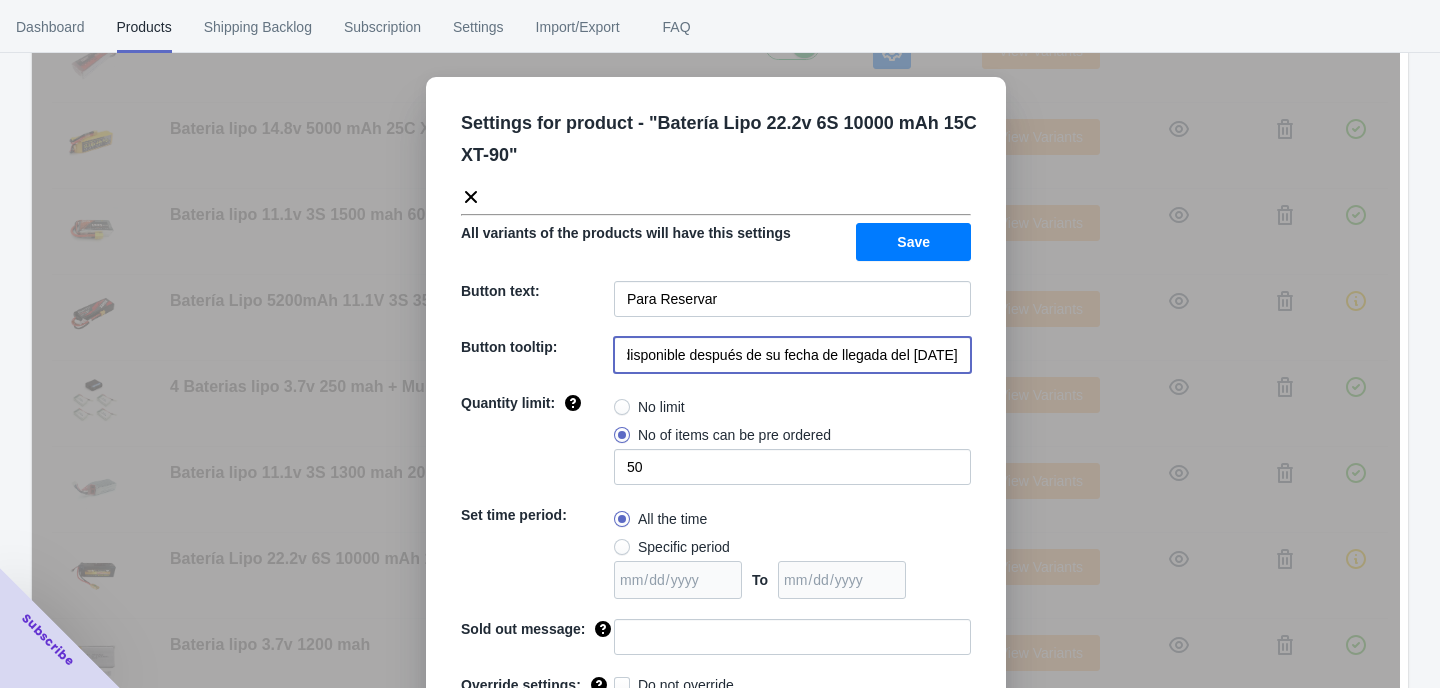 scroll, scrollTop: 0, scrollLeft: 0, axis: both 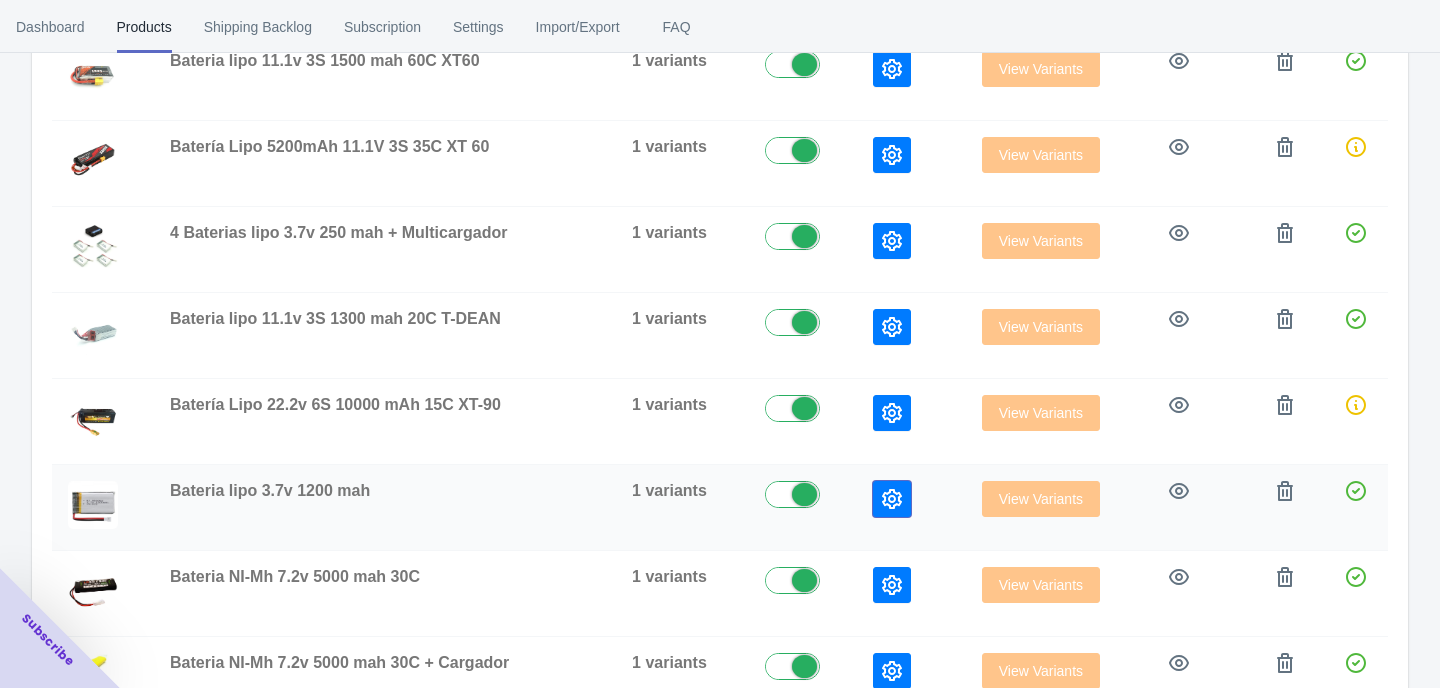 click 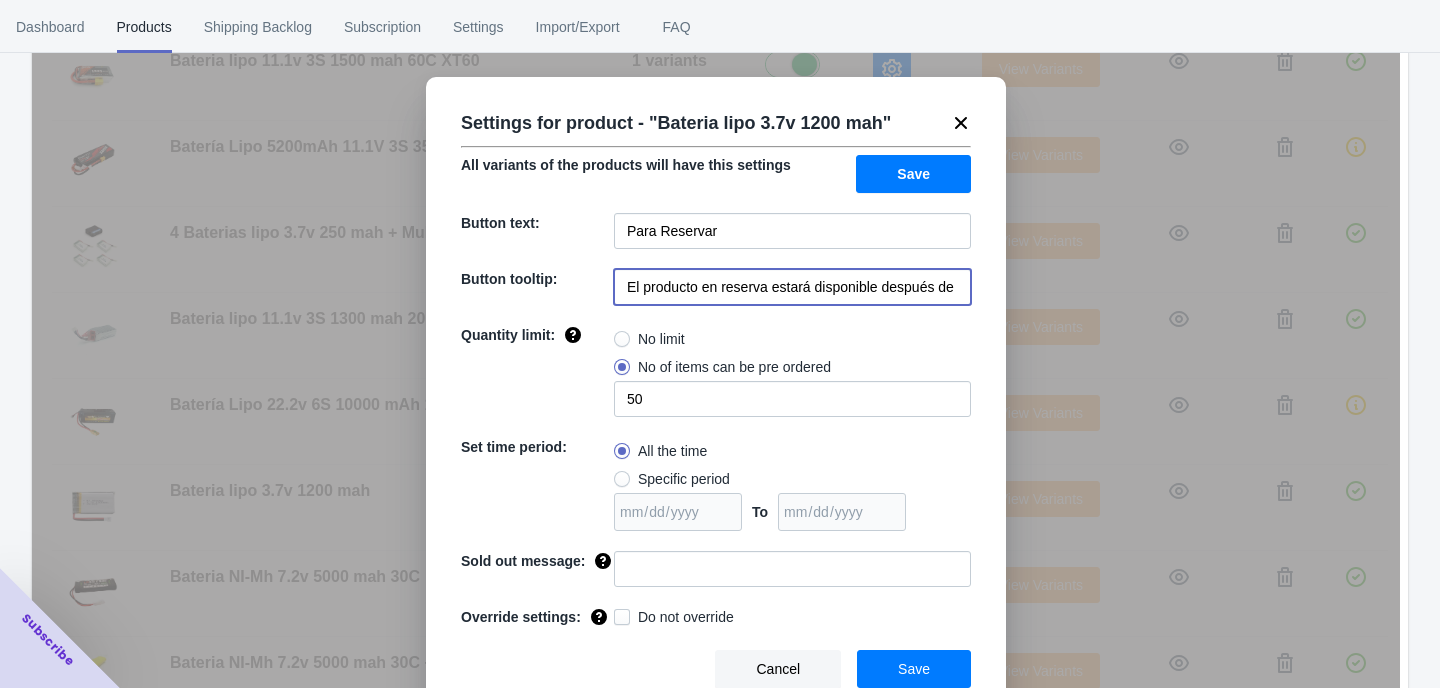 drag, startPoint x: 628, startPoint y: 285, endPoint x: 942, endPoint y: 373, distance: 326.09814 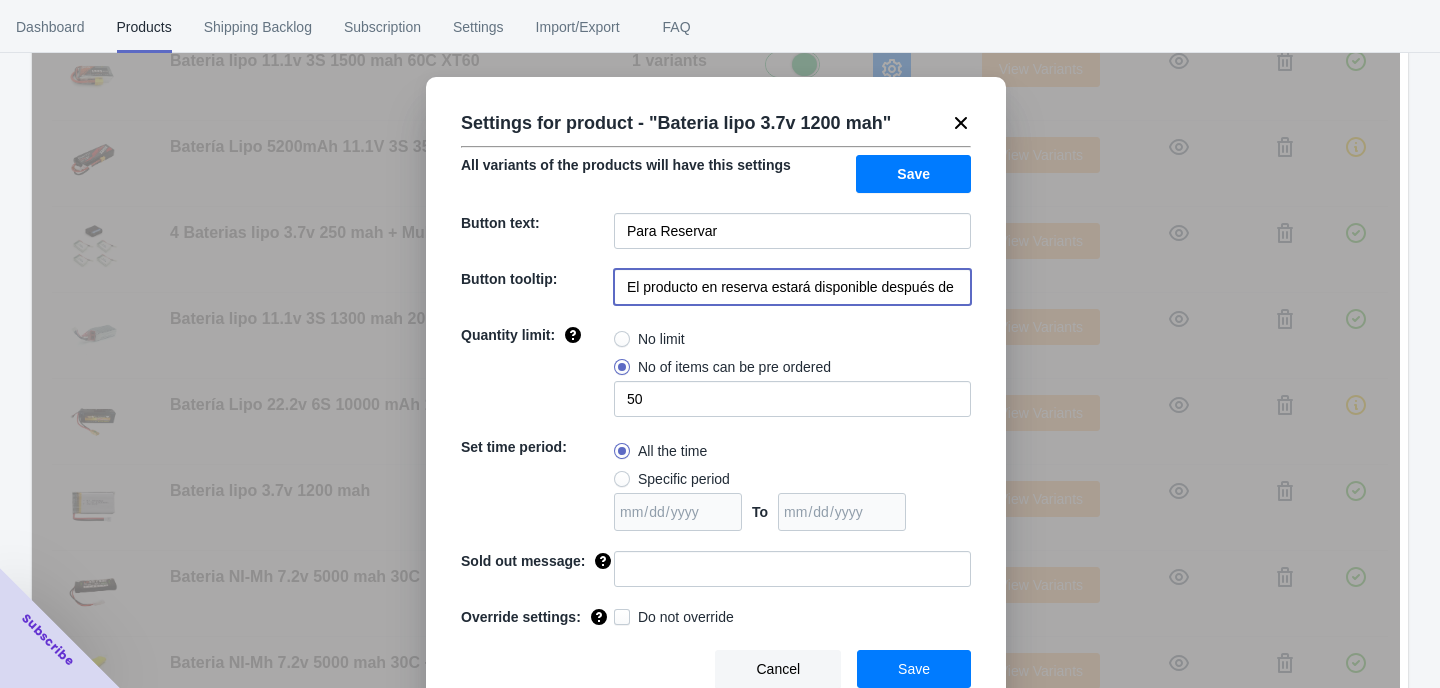 click on "Settings for product - " Bateria lipo 3.7v 1200 mah " All variants of the products will have this settings Save Button text: Para Reservar Button tooltip: El producto en reserva estará disponible después de su fecha de llegada del [DATE] Quantity limit: No limit No of items can be pre ordered 50 Set time period: All the time Specific period To Sold out message: Override settings: Do not override Cancel Save" at bounding box center (716, 397) 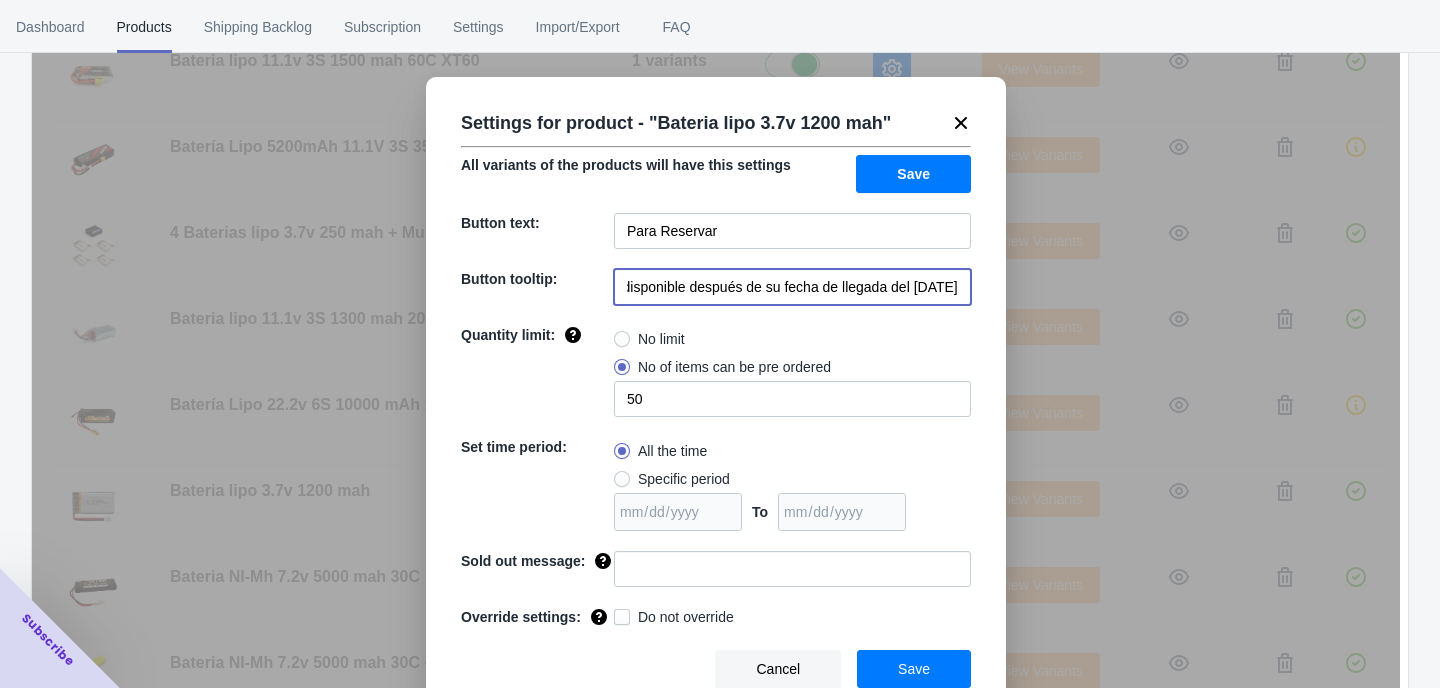 type on "El producto en reserva estará disponible después de su fecha de llegada del [DATE]" 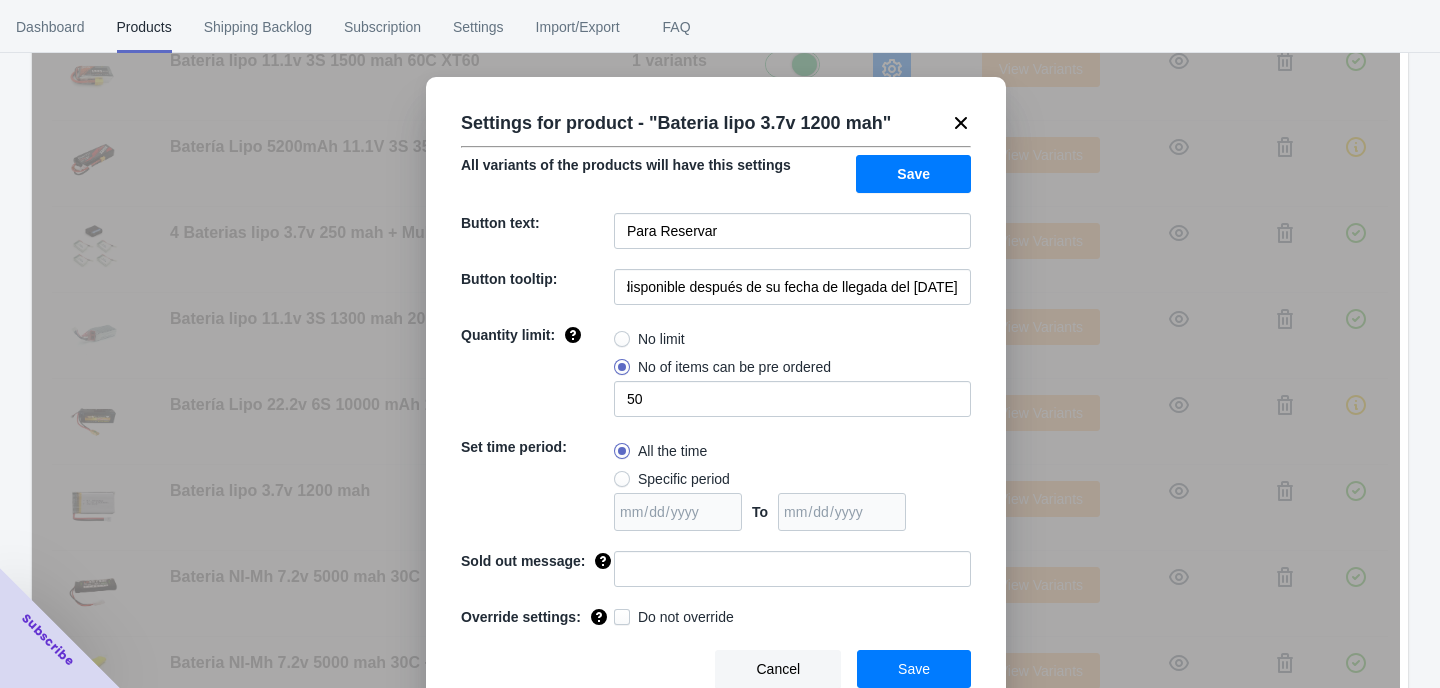 click on "Save" at bounding box center [913, 174] 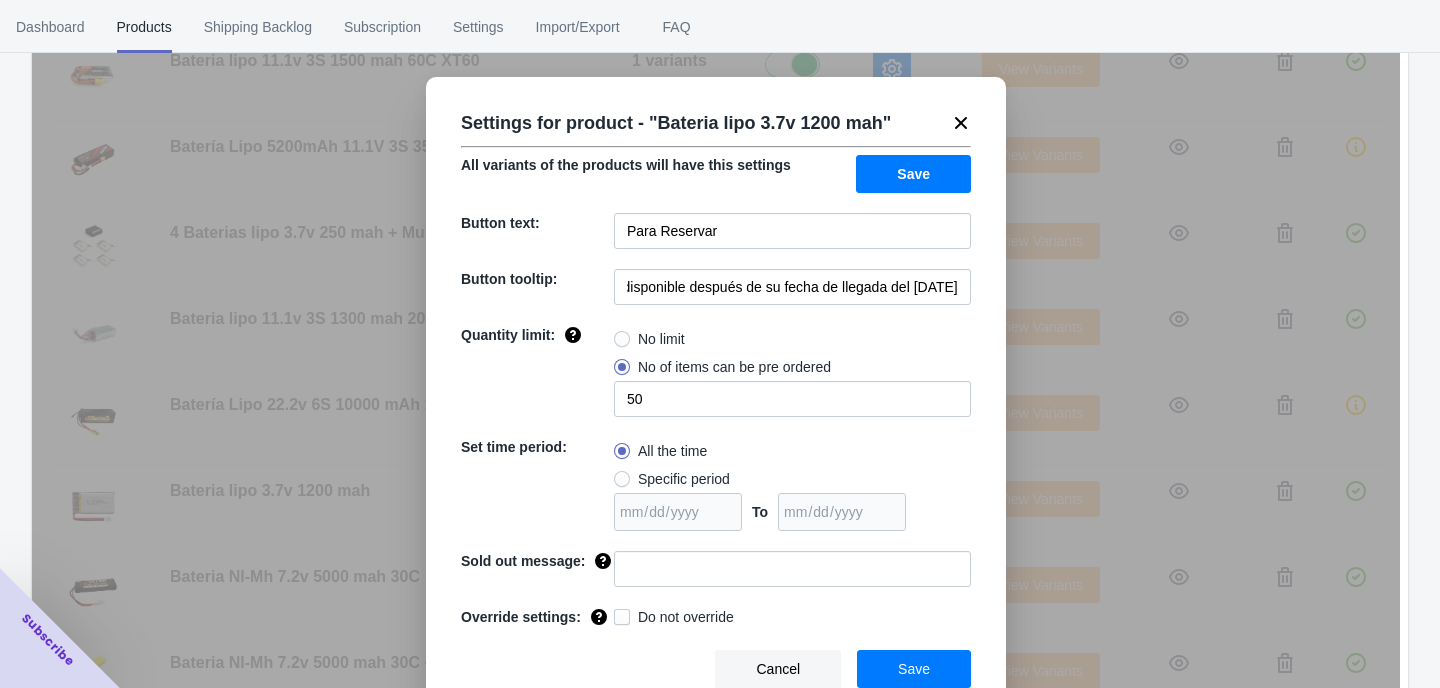 scroll, scrollTop: 0, scrollLeft: 0, axis: both 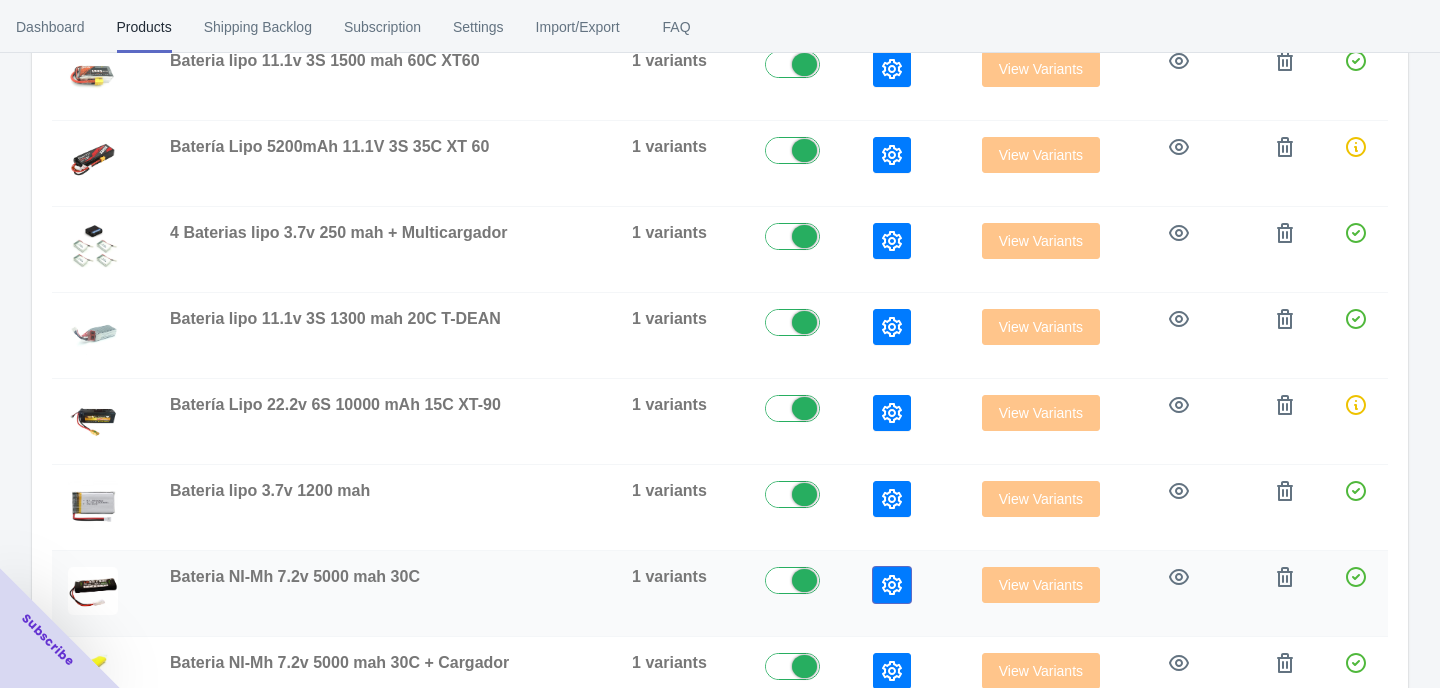 click 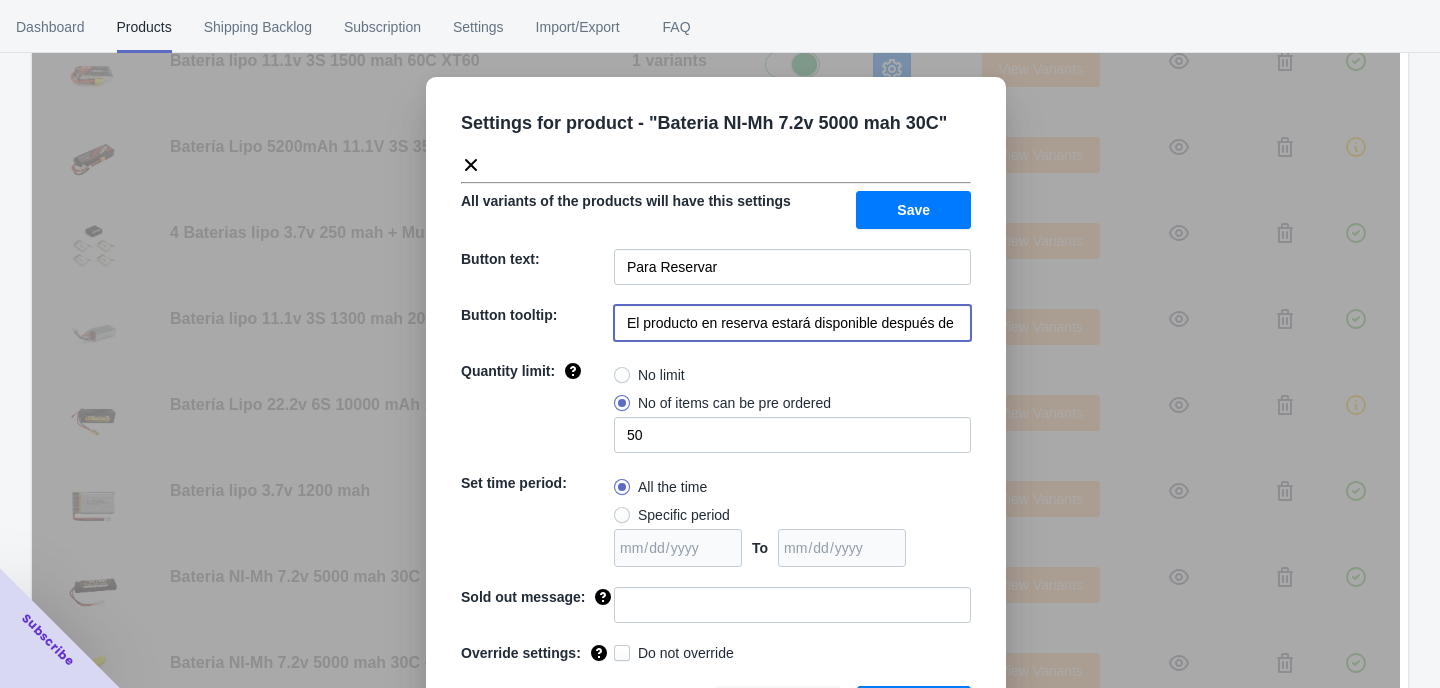 drag, startPoint x: 629, startPoint y: 321, endPoint x: 931, endPoint y: 394, distance: 310.6976 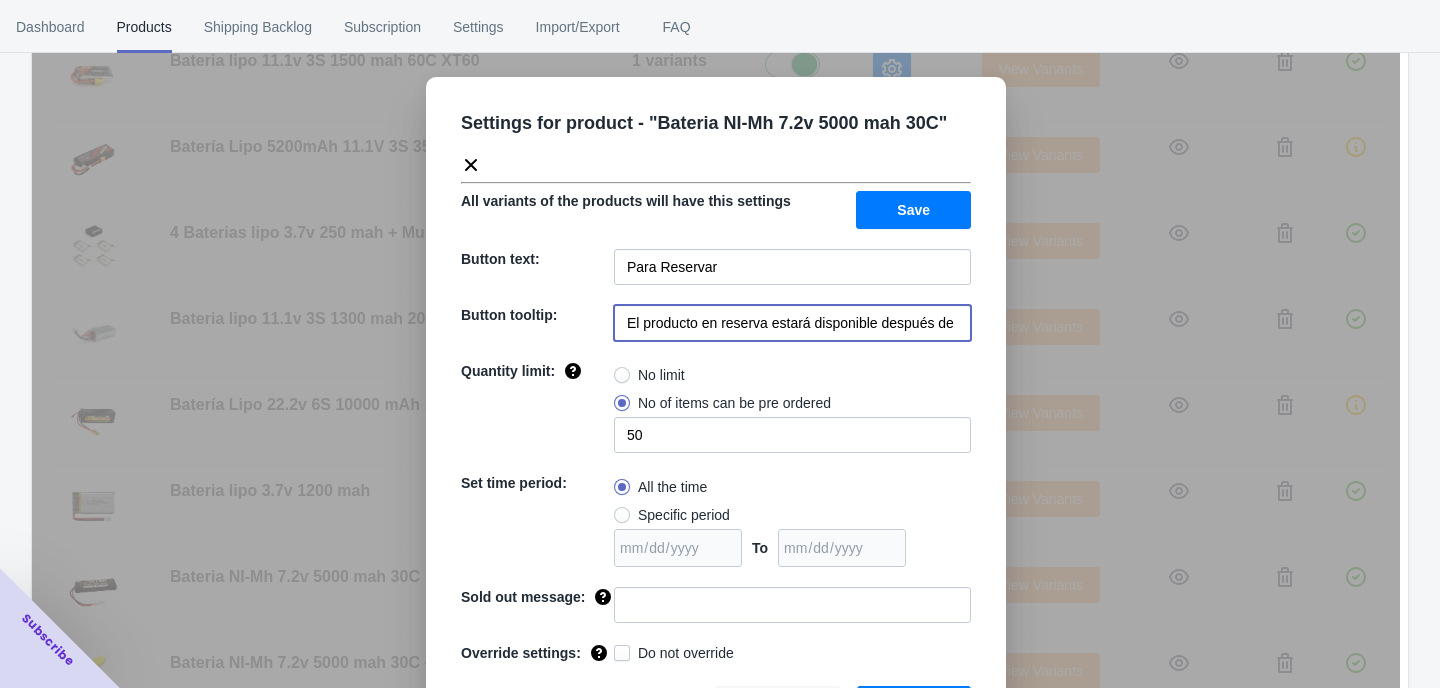 click on "Settings for product - " Bateria NI-Mh 7.2v 5000 mah 30C " All variants of the products will have this settings Save Button text: Para Reservar Button tooltip: El producto en reserva estará disponible después de su fecha de llegada del [DATE] Quantity limit: No limit No of items can be pre ordered 50 Set time period: All the time Specific period To Sold out message: Override settings: Do not override Cancel Save" at bounding box center [716, 415] 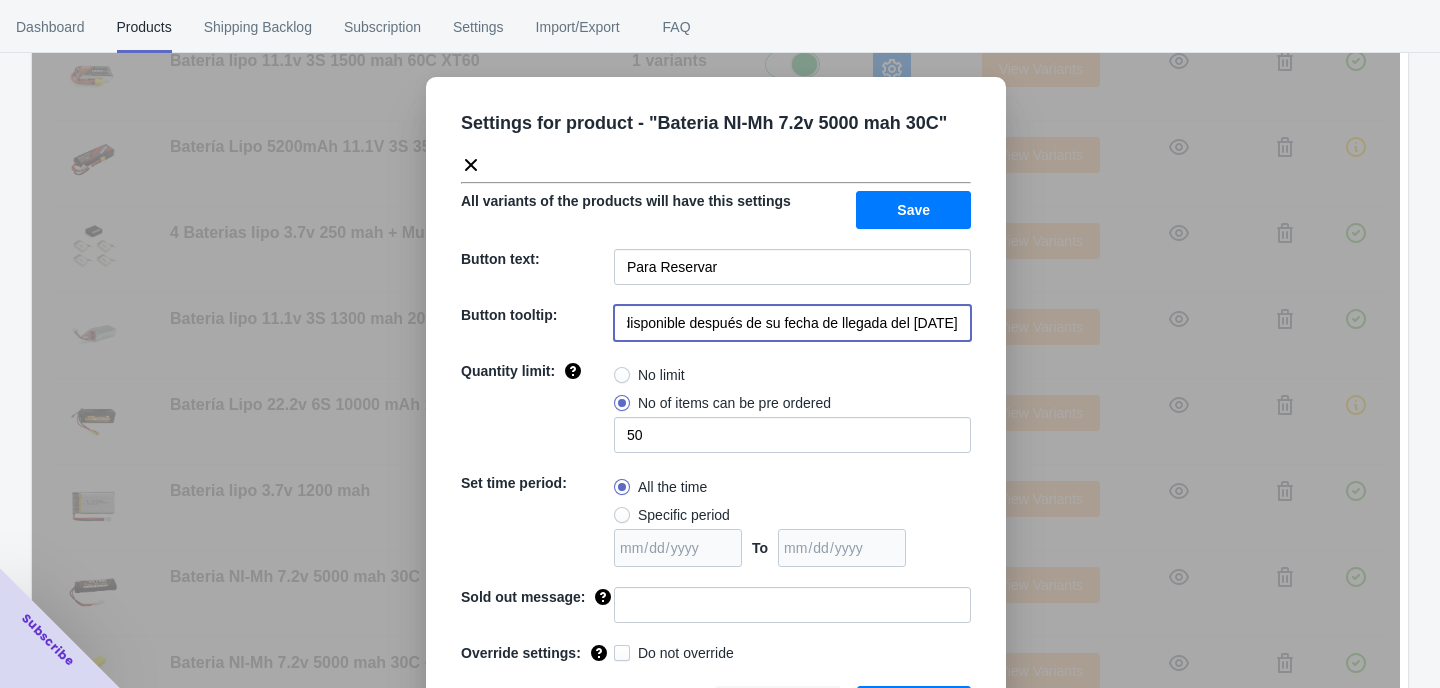 type on "El producto en reserva estará disponible después de su fecha de llegada del [DATE]" 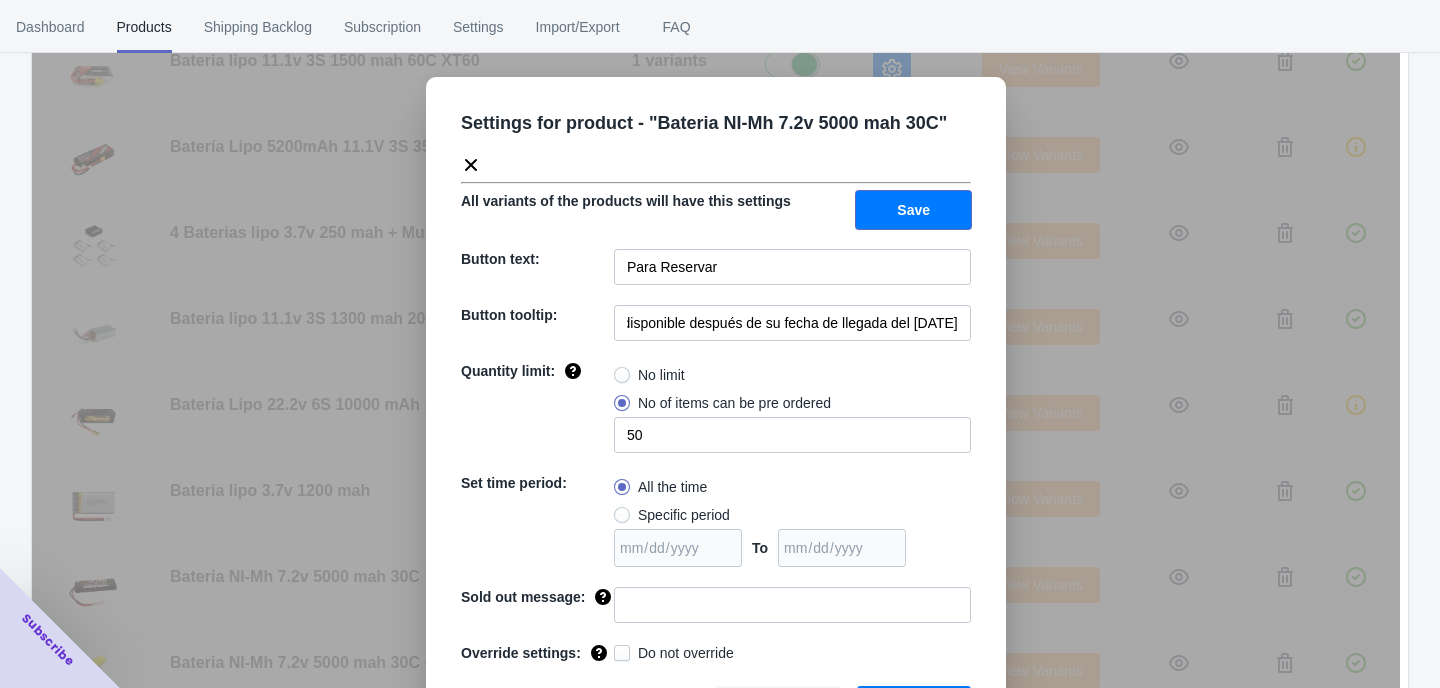 click on "Save" at bounding box center [913, 210] 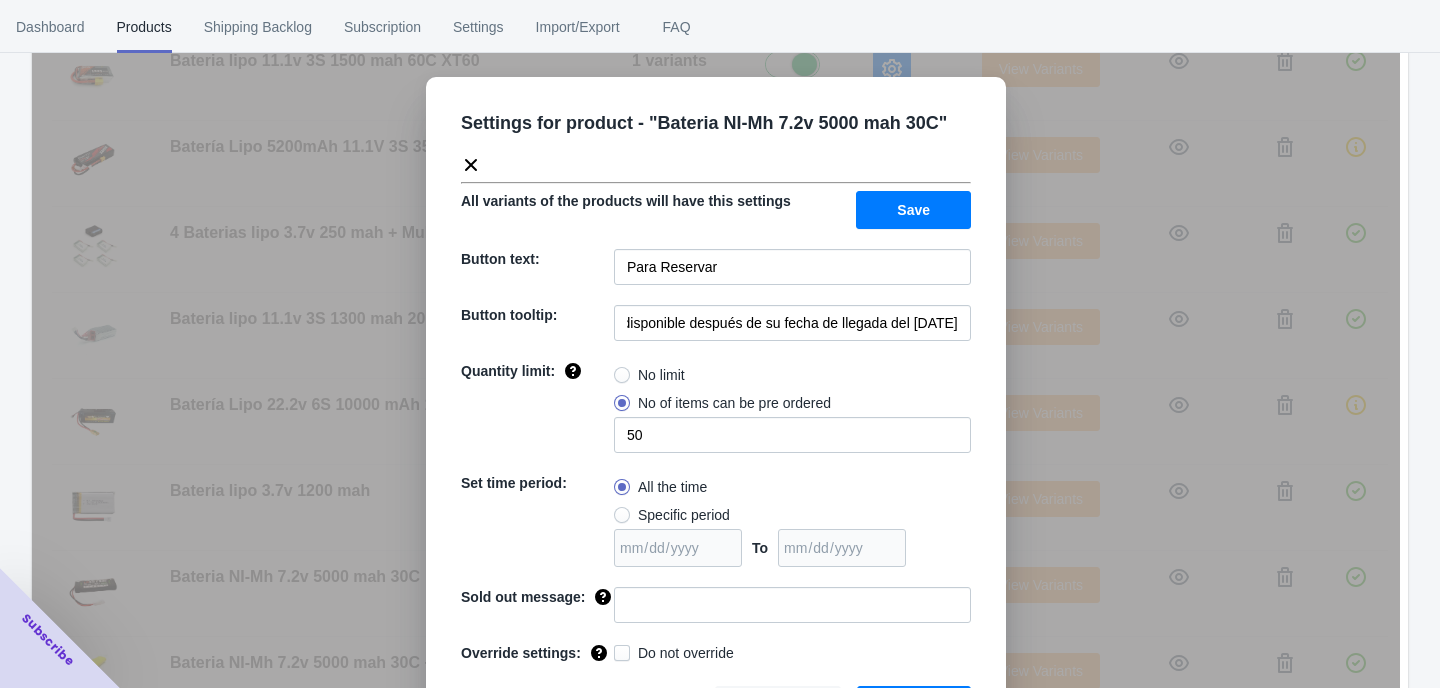 scroll, scrollTop: 0, scrollLeft: 0, axis: both 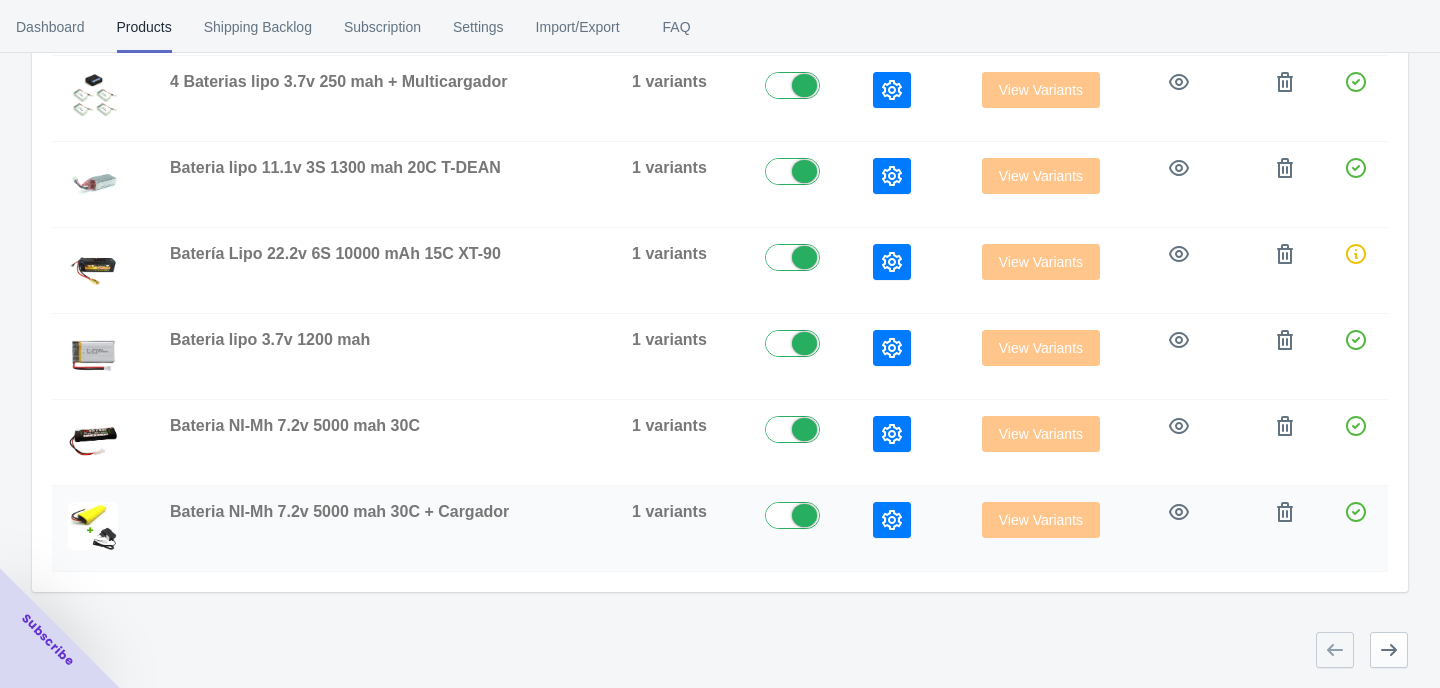click at bounding box center (911, 529) 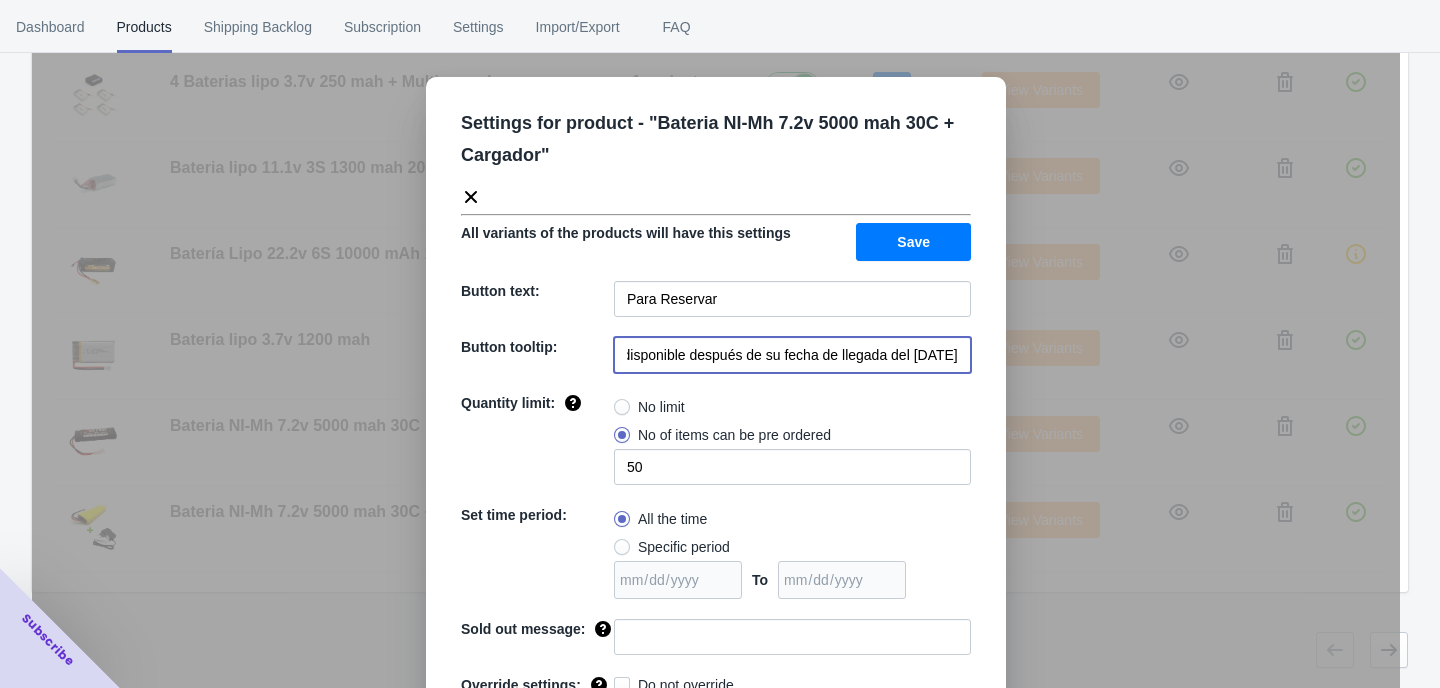 drag, startPoint x: 628, startPoint y: 356, endPoint x: 1005, endPoint y: 400, distance: 379.55896 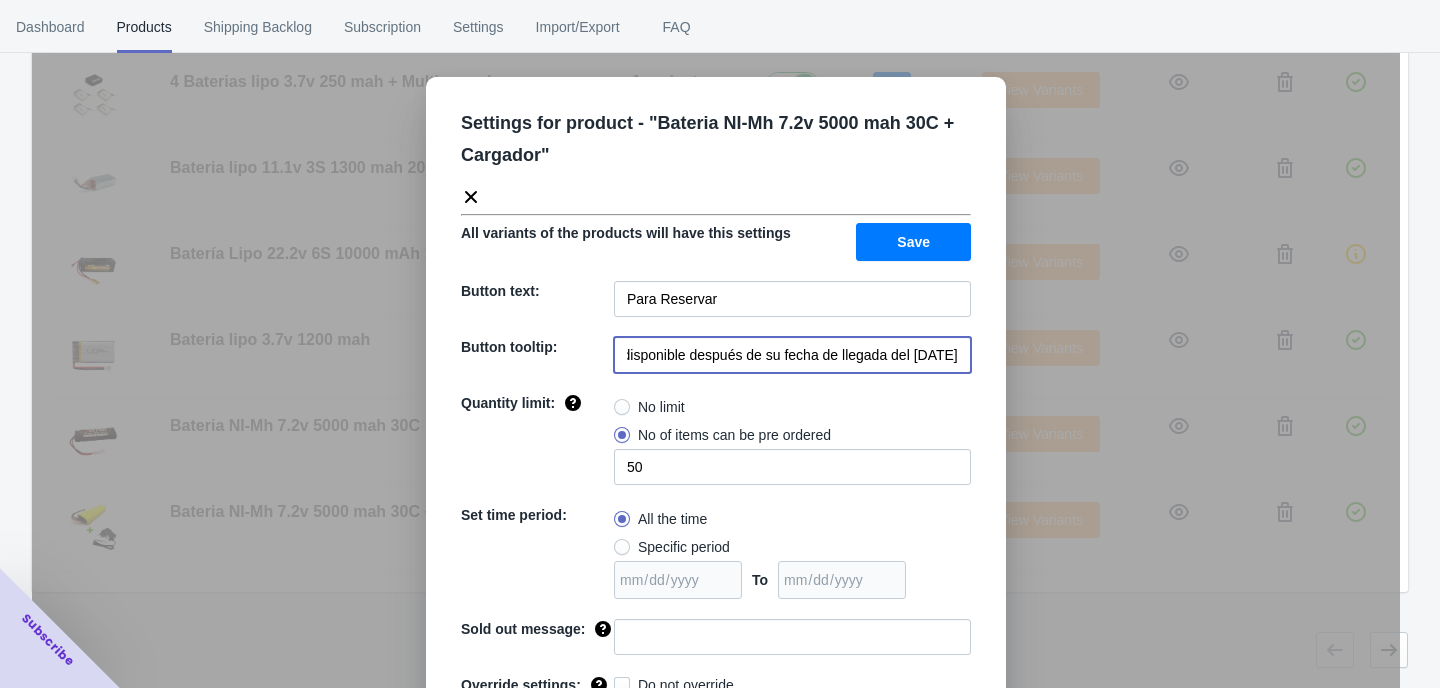 click on "Settings for product - " Bateria NI-Mh 7.2v 5000 mah 30C + Cargador " All variants of the products will have this settings Save Button text: Para Reservar Button tooltip: El producto en reserva estará disponible después de su fecha de llegada del [DATE] Quantity limit: No limit No of items can be pre ordered 50 Set time period: All the time Specific period To Sold out message: Override settings: Do not override Cancel Save" at bounding box center (716, 431) 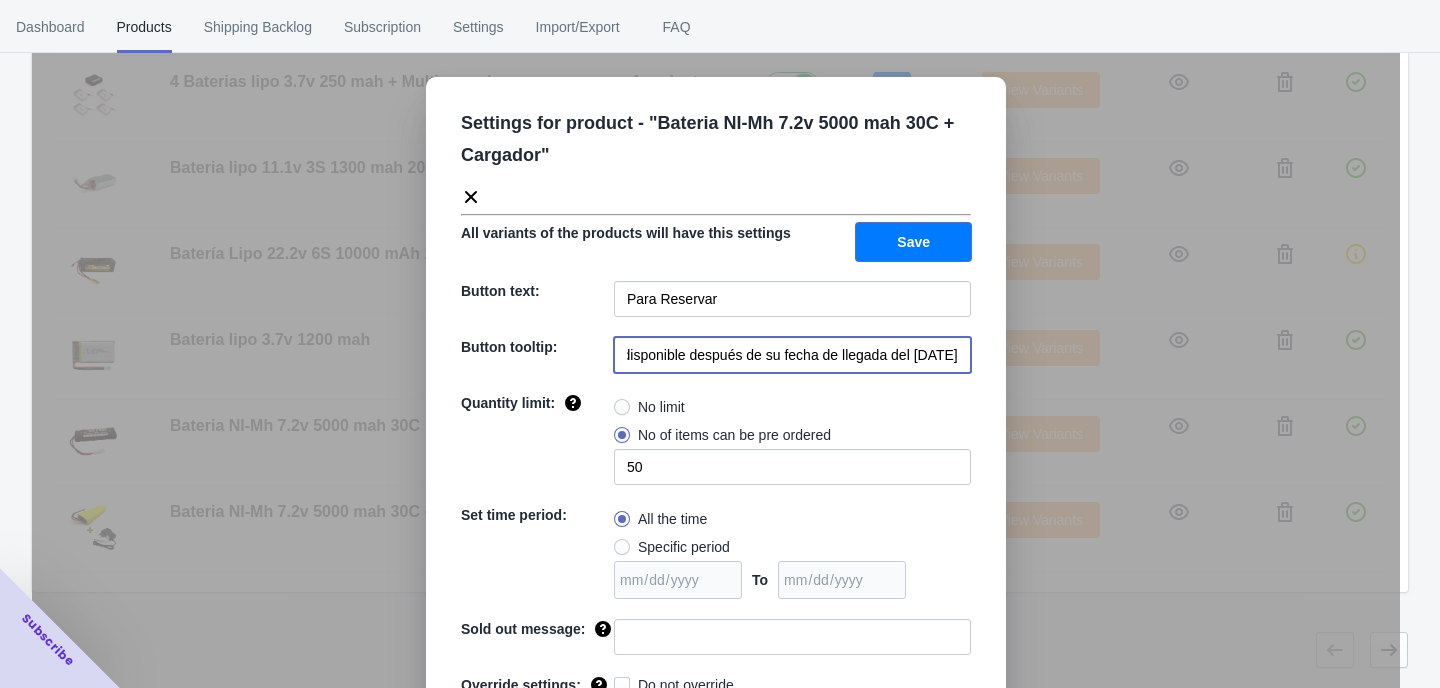 click on "Save" at bounding box center (913, 242) 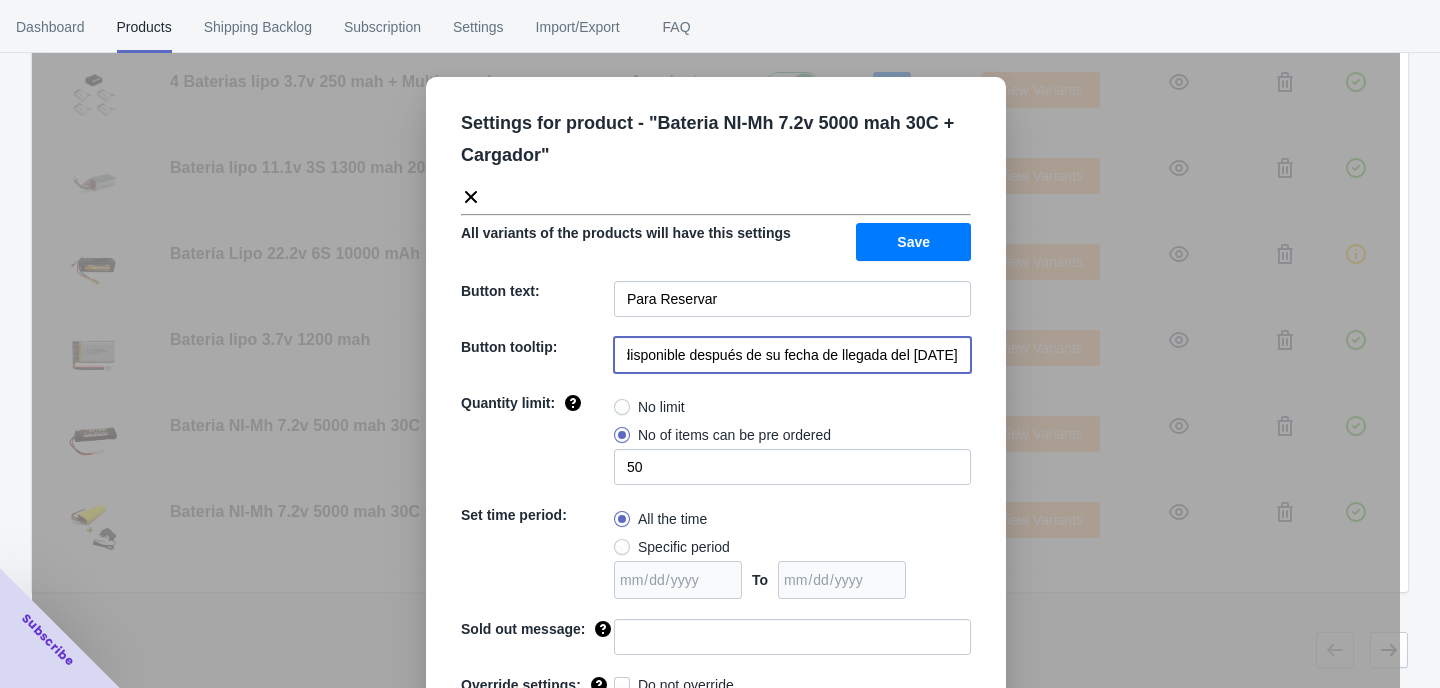 scroll, scrollTop: 0, scrollLeft: 0, axis: both 